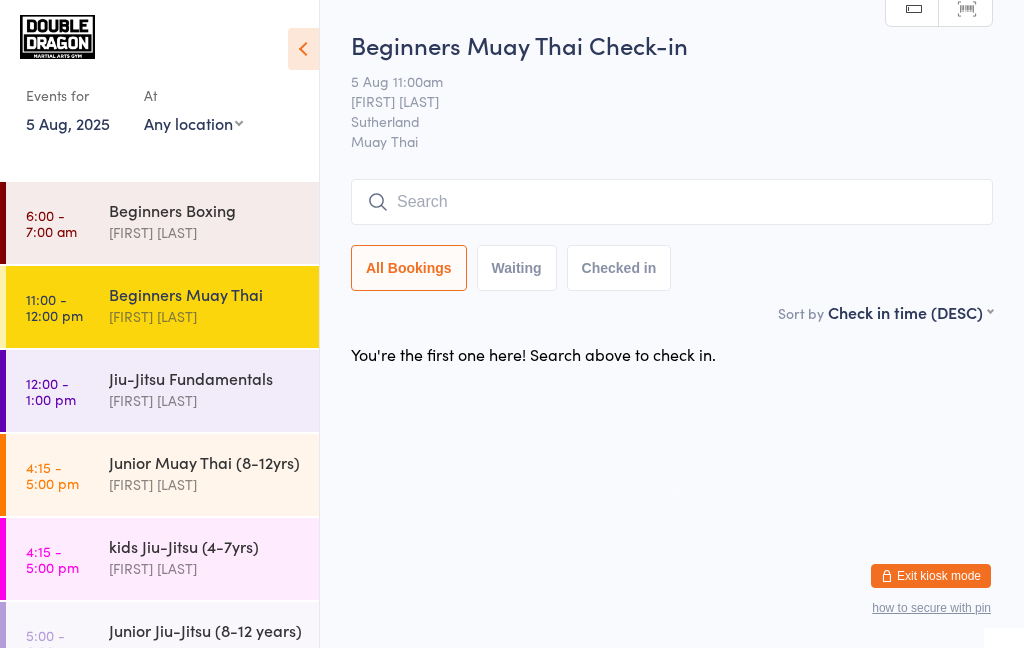 scroll, scrollTop: 0, scrollLeft: 0, axis: both 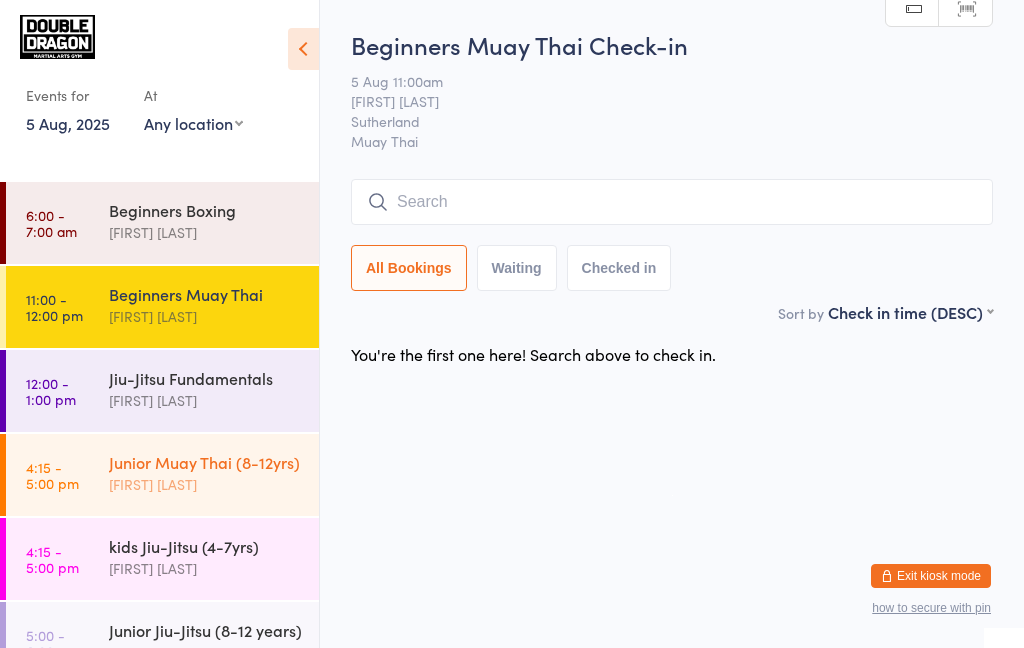 click on "[FIRST] [LAST]" at bounding box center [205, 484] 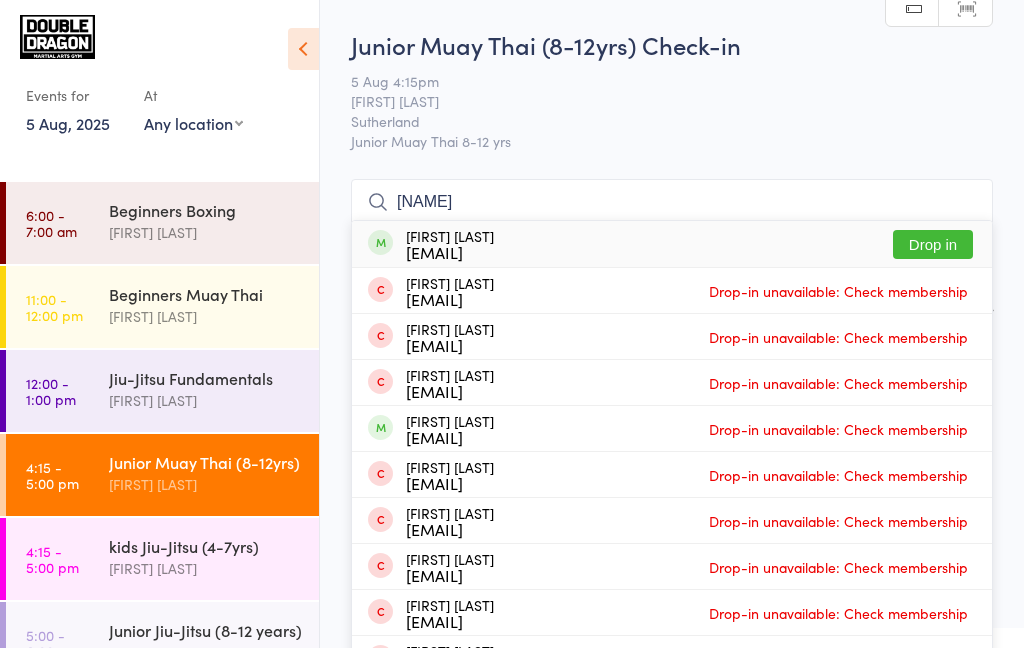 type on "[NAME]" 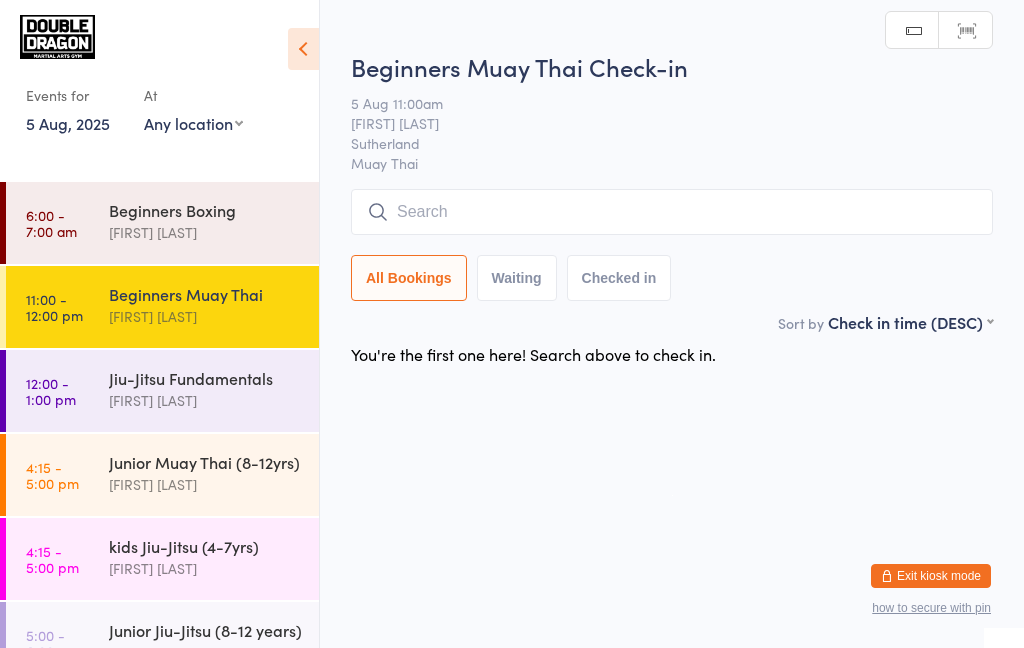 scroll, scrollTop: 0, scrollLeft: 0, axis: both 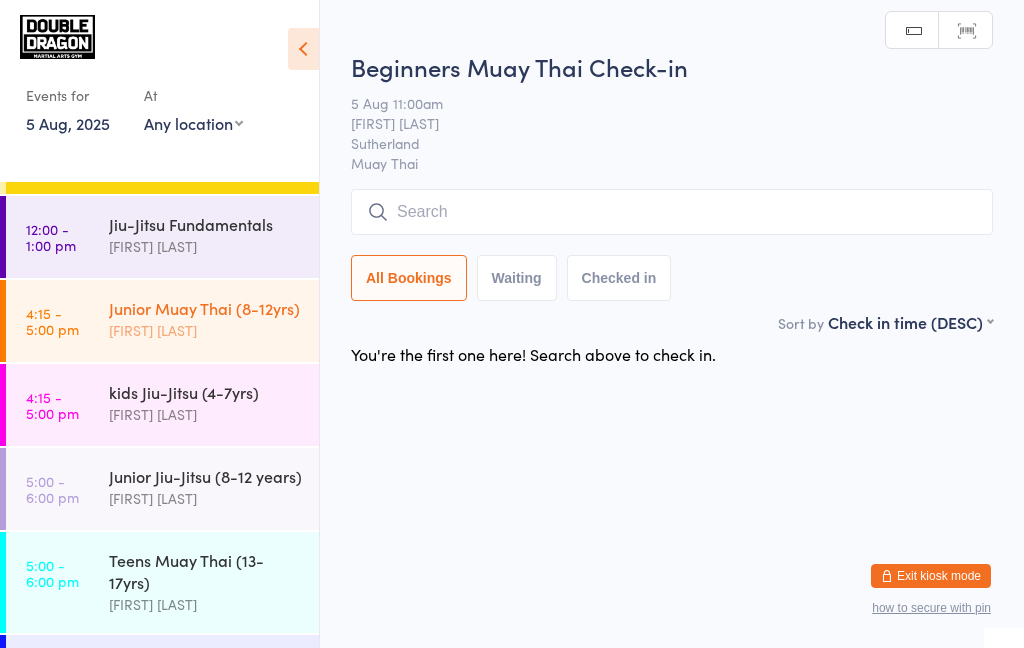 click on "[FIRST] [LAST]" at bounding box center (205, 330) 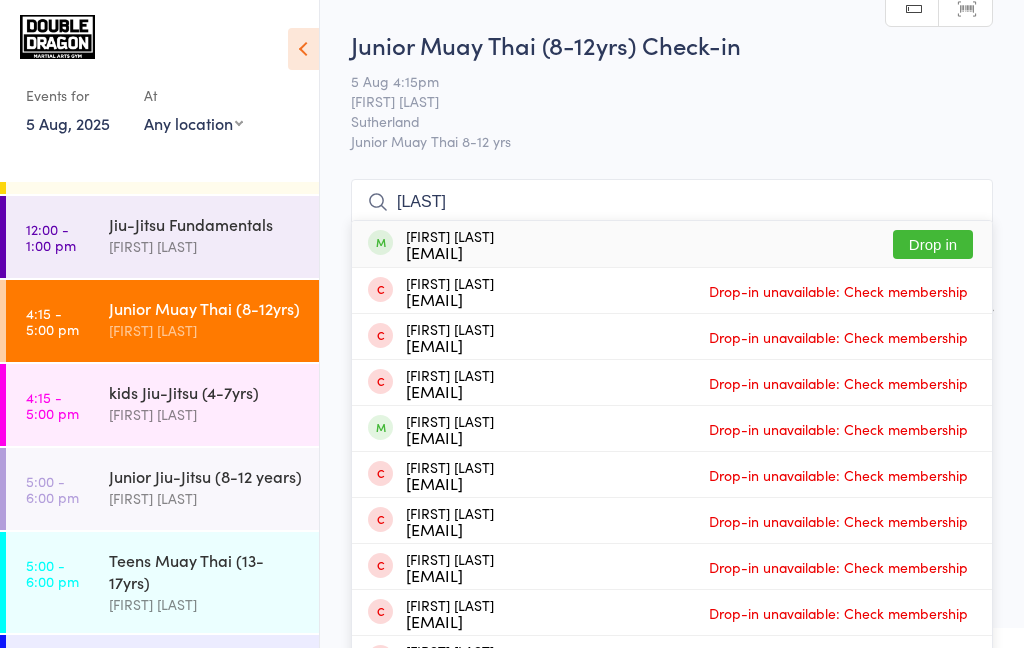 type on "[LAST]" 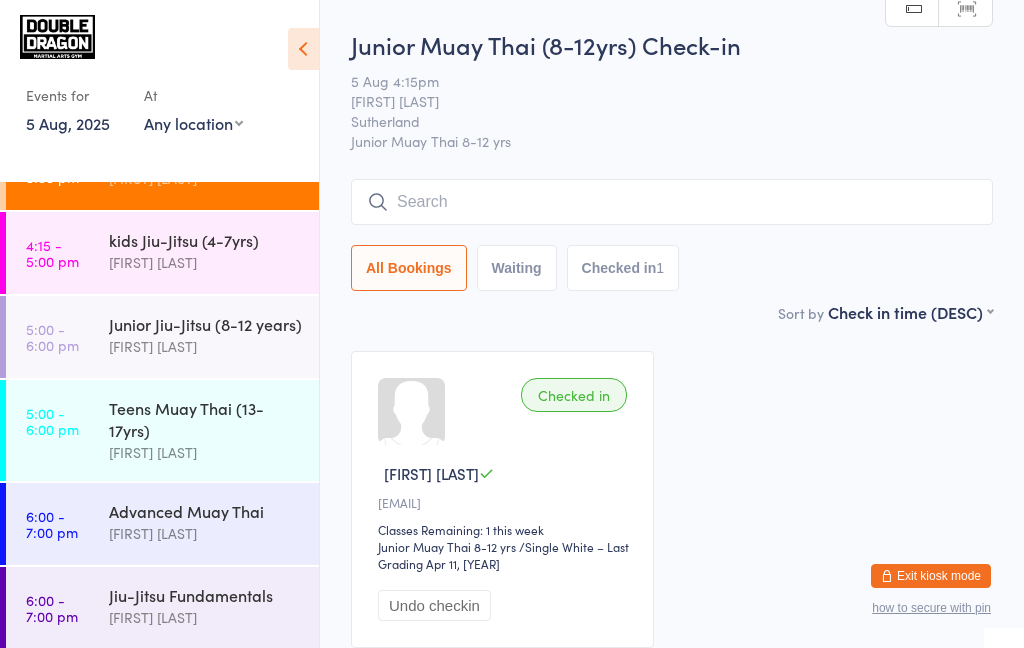 scroll, scrollTop: 304, scrollLeft: 0, axis: vertical 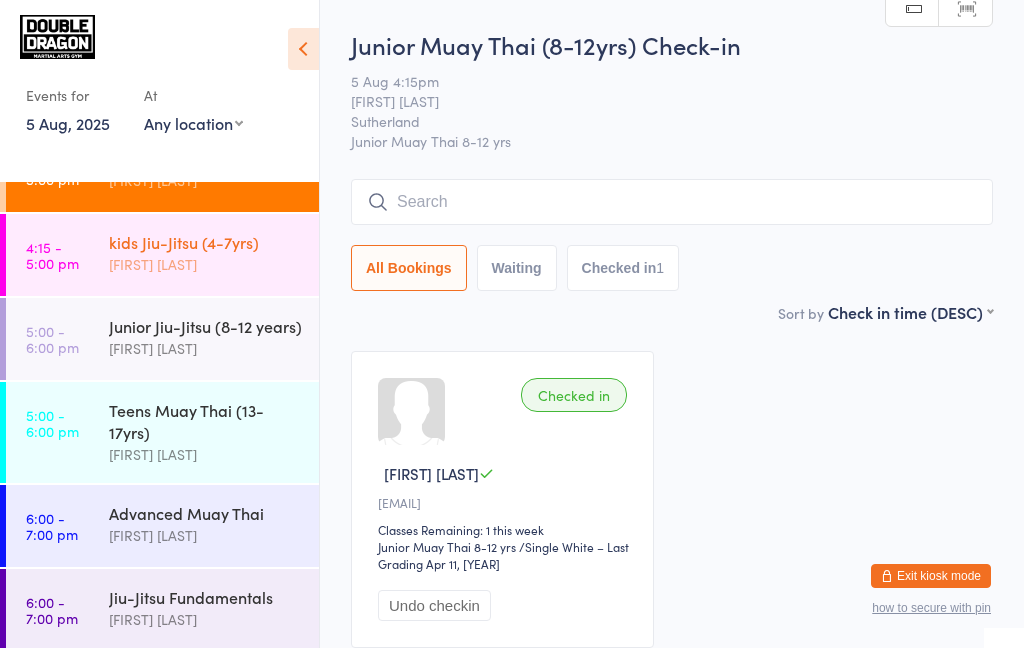 click on "kids Jiu-Jitsu (4-7yrs)" at bounding box center (205, 242) 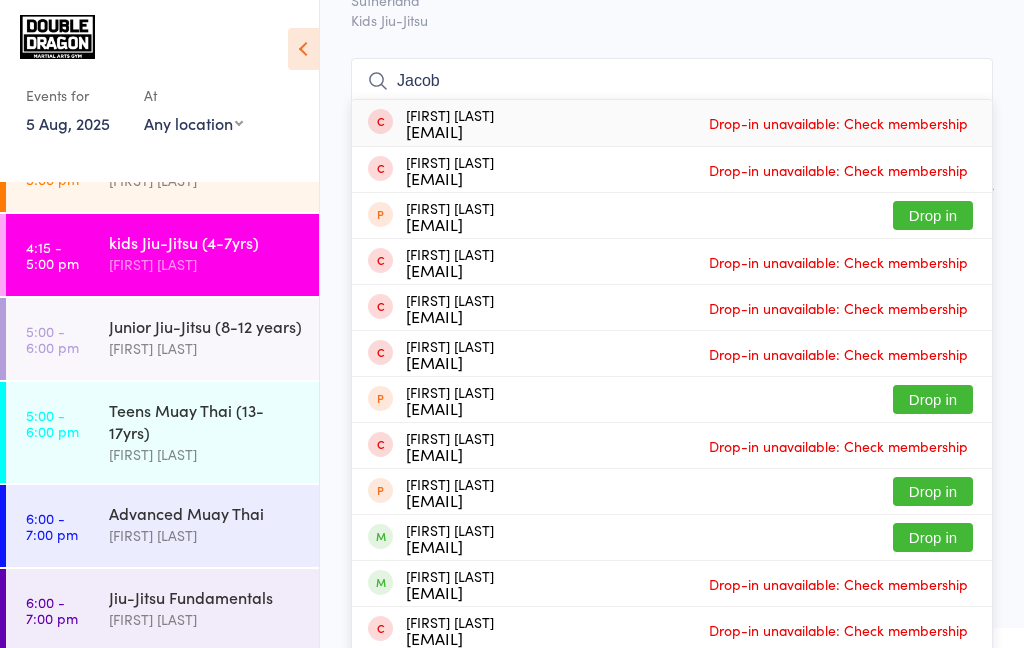 scroll, scrollTop: 0, scrollLeft: 0, axis: both 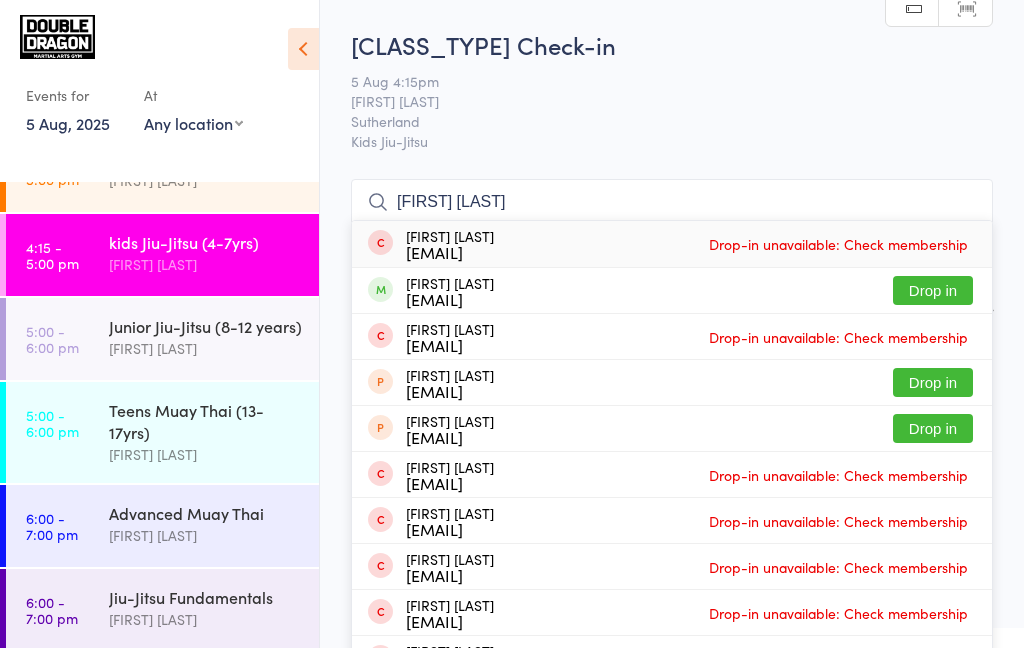 type on "[FIRST] [LAST]" 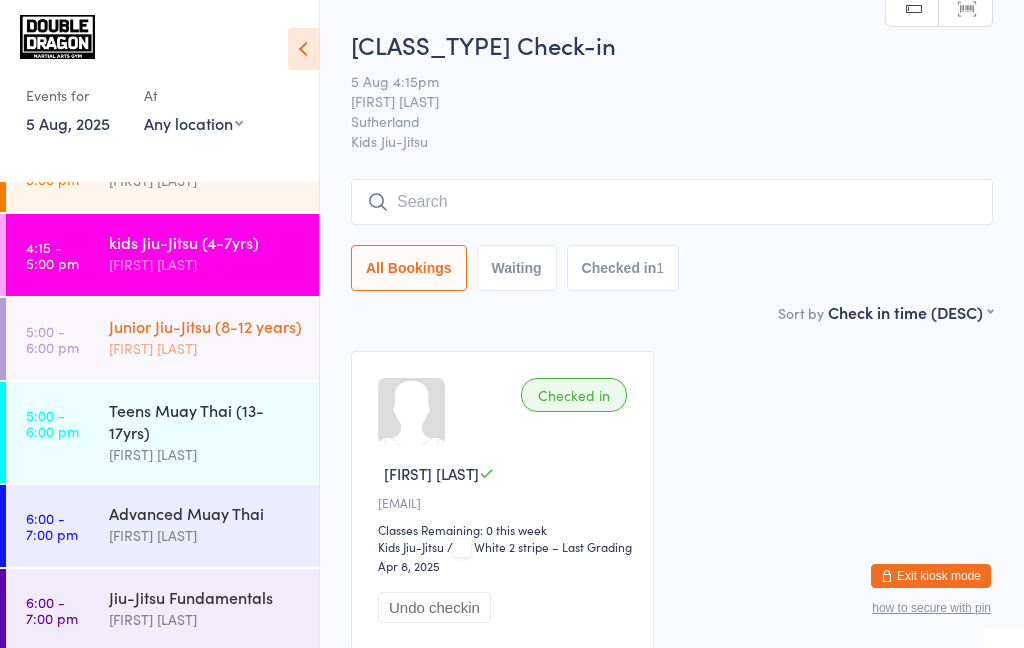 click on "Junior Jiu-Jitsu (8-12 years)" at bounding box center (205, 326) 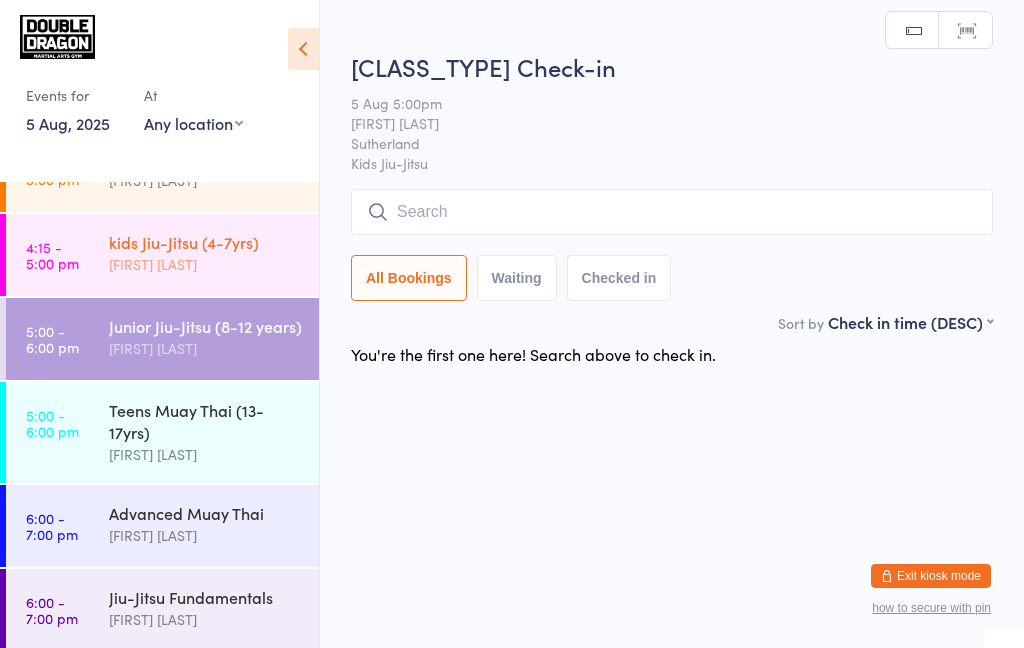 click on "[FIRST] [LAST]" at bounding box center [205, 264] 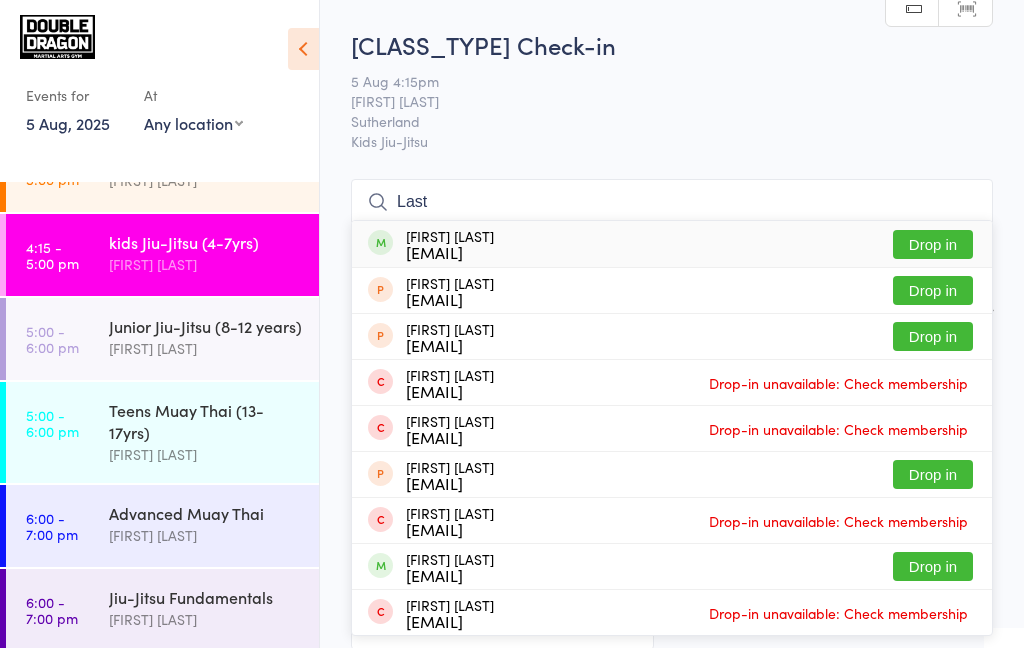 type on "Last" 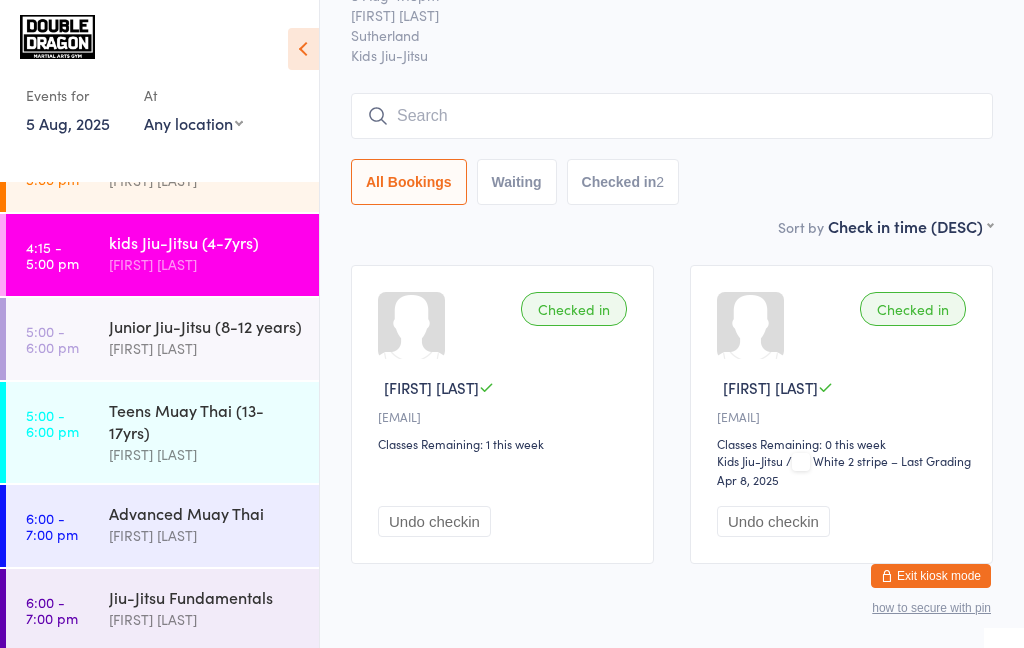 scroll, scrollTop: 141, scrollLeft: 0, axis: vertical 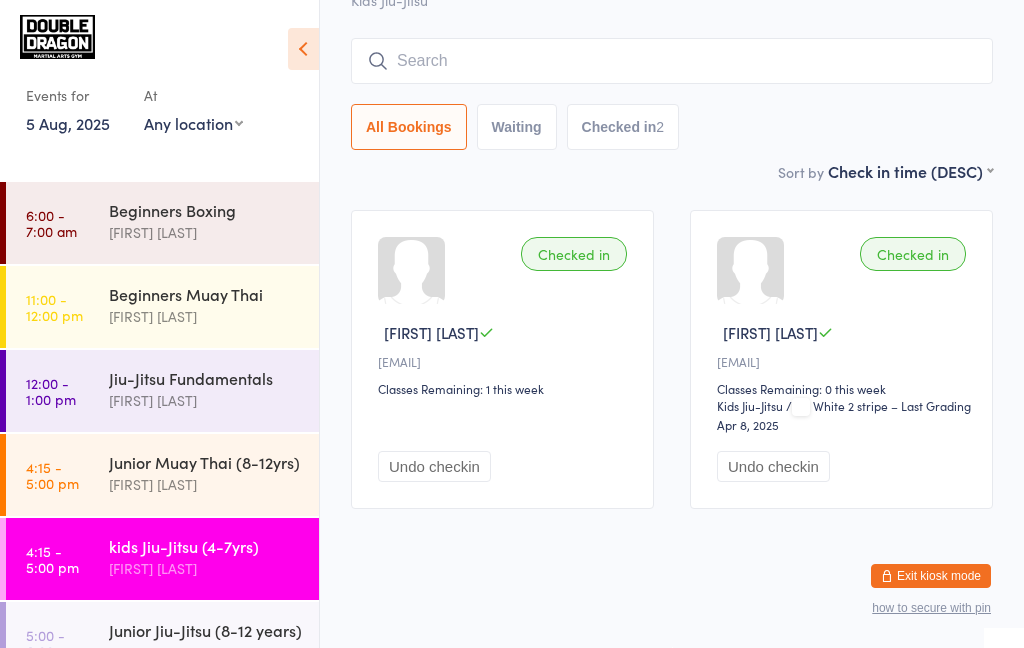 click on "[FIRST] [LAST]" at bounding box center (205, 568) 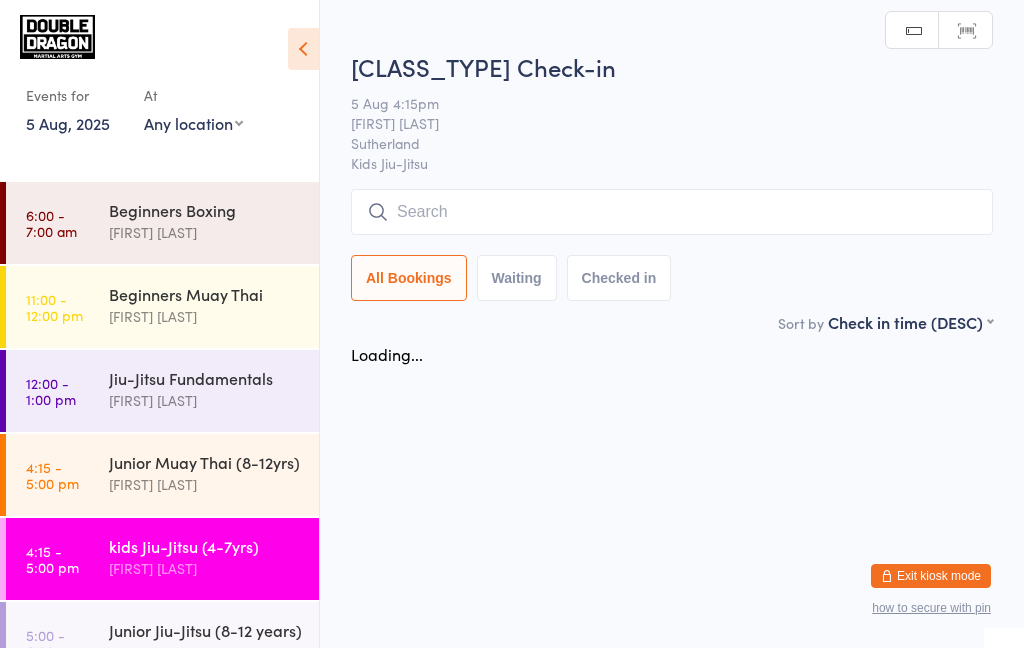 scroll, scrollTop: 0, scrollLeft: 0, axis: both 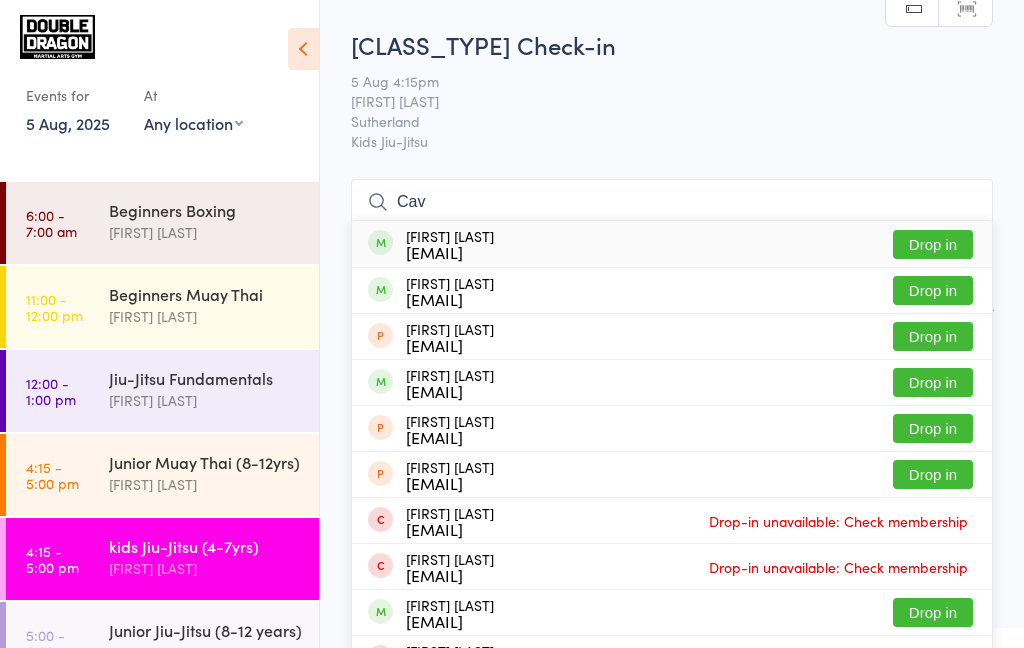 type on "Cav" 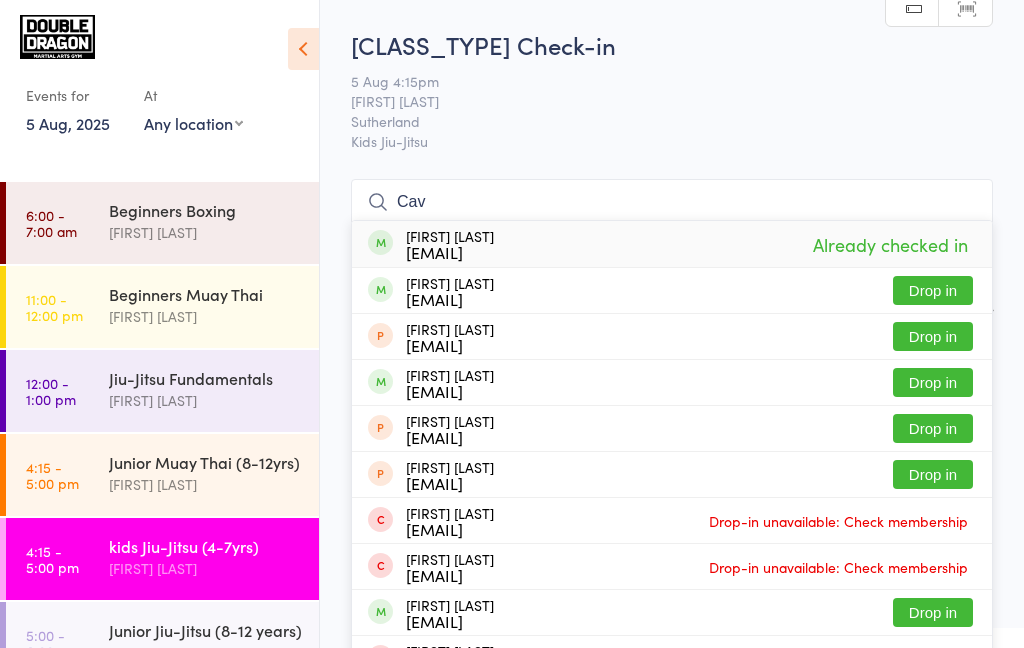type on "Cav" 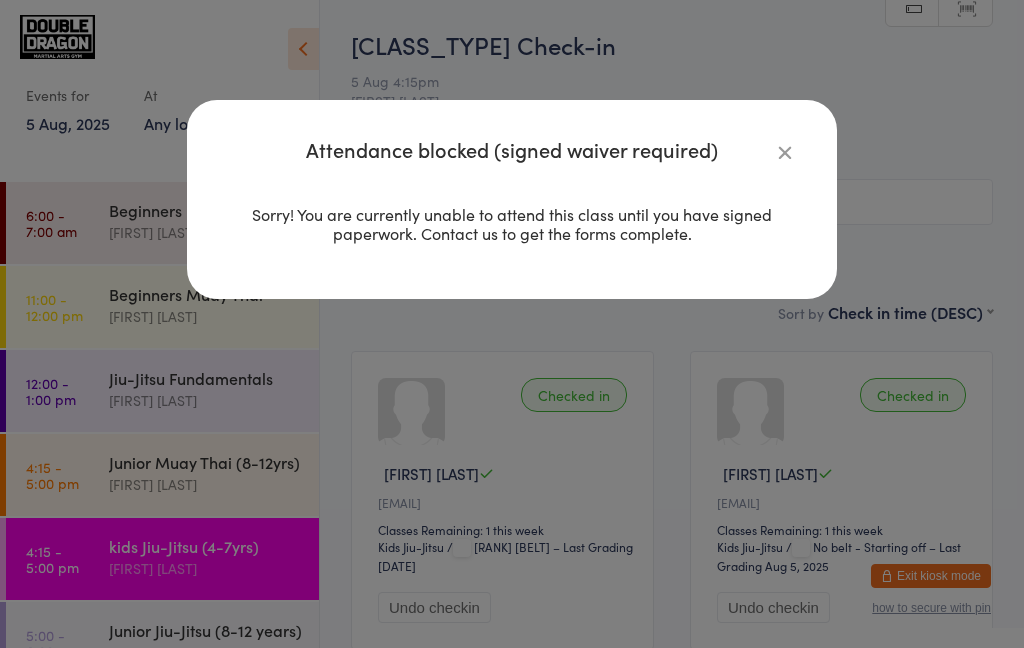 click at bounding box center (785, 152) 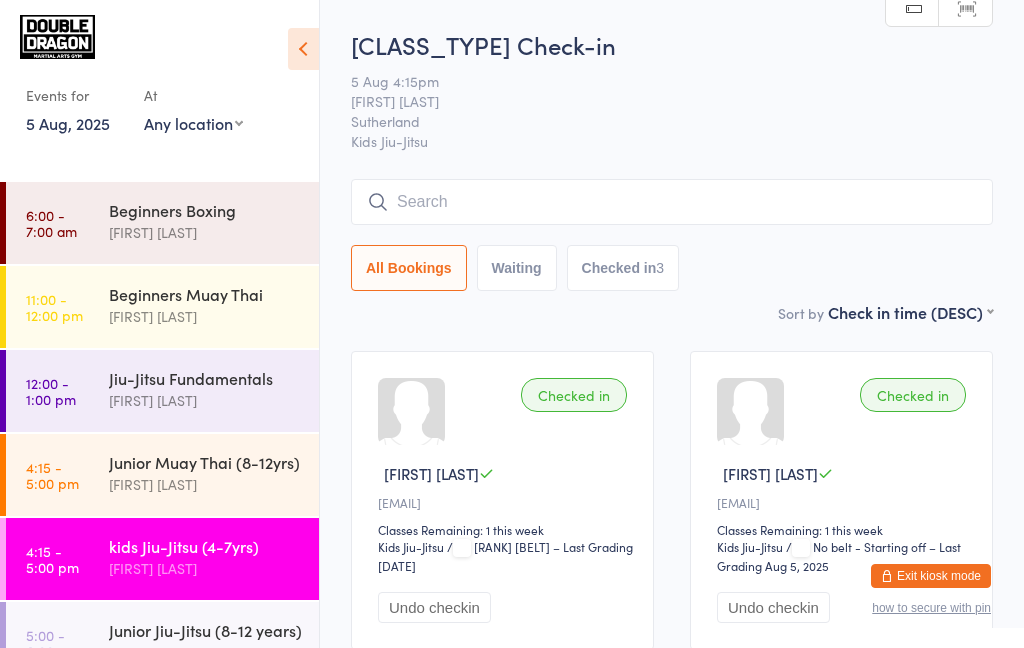 click at bounding box center [672, 202] 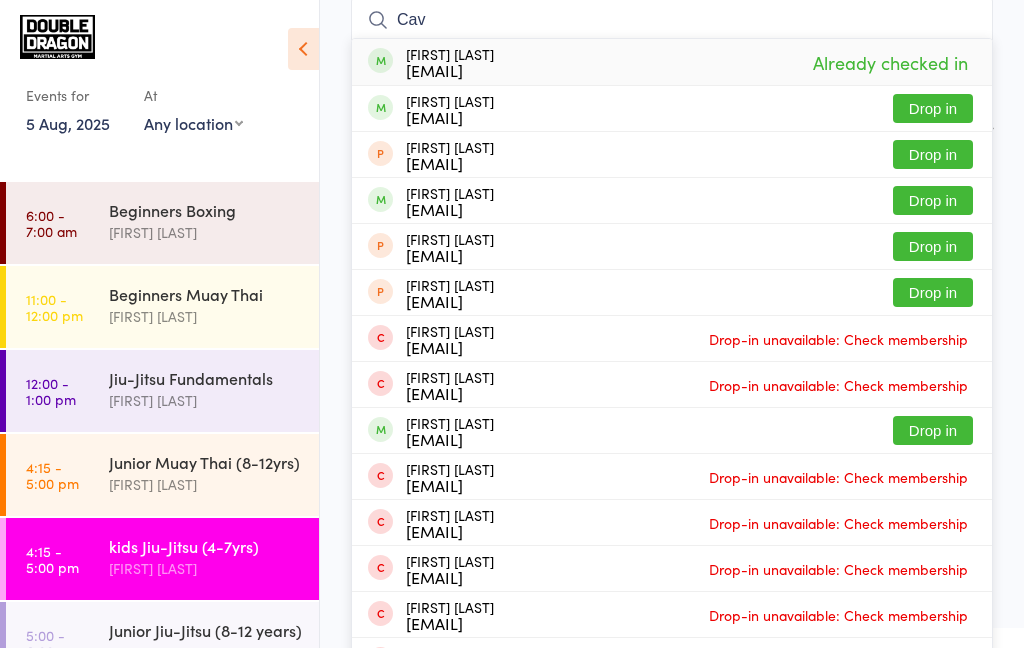scroll, scrollTop: 181, scrollLeft: 0, axis: vertical 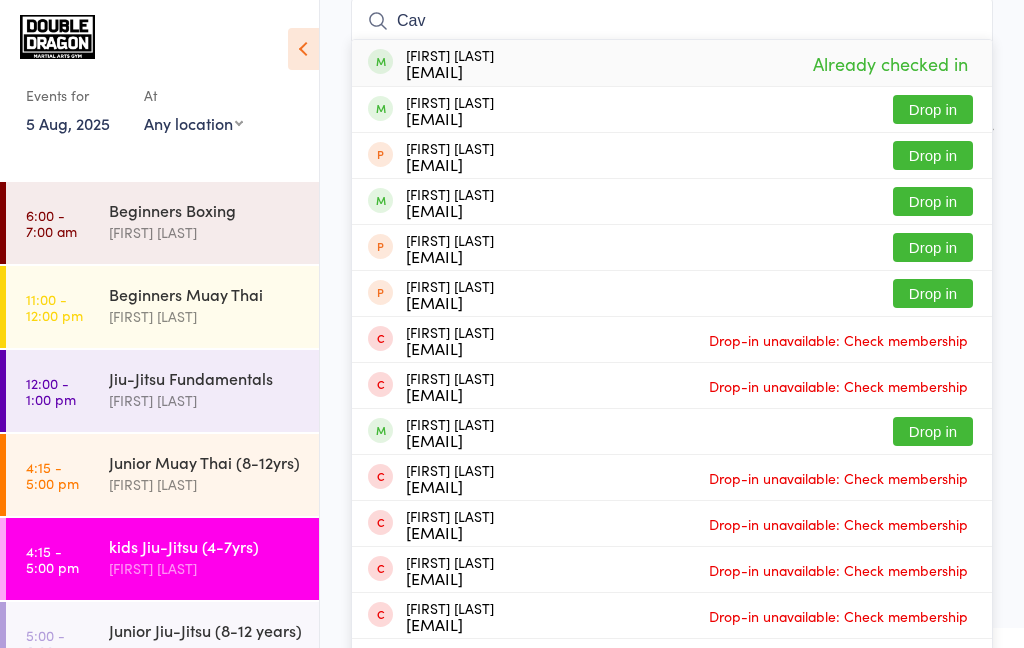 type on "Cav" 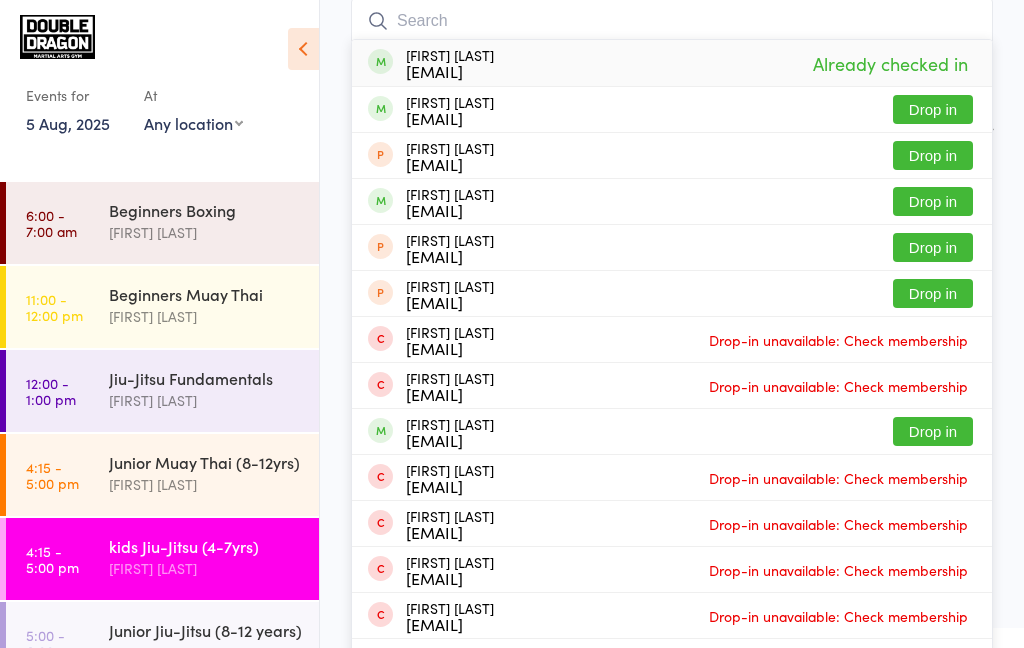 scroll, scrollTop: 180, scrollLeft: 0, axis: vertical 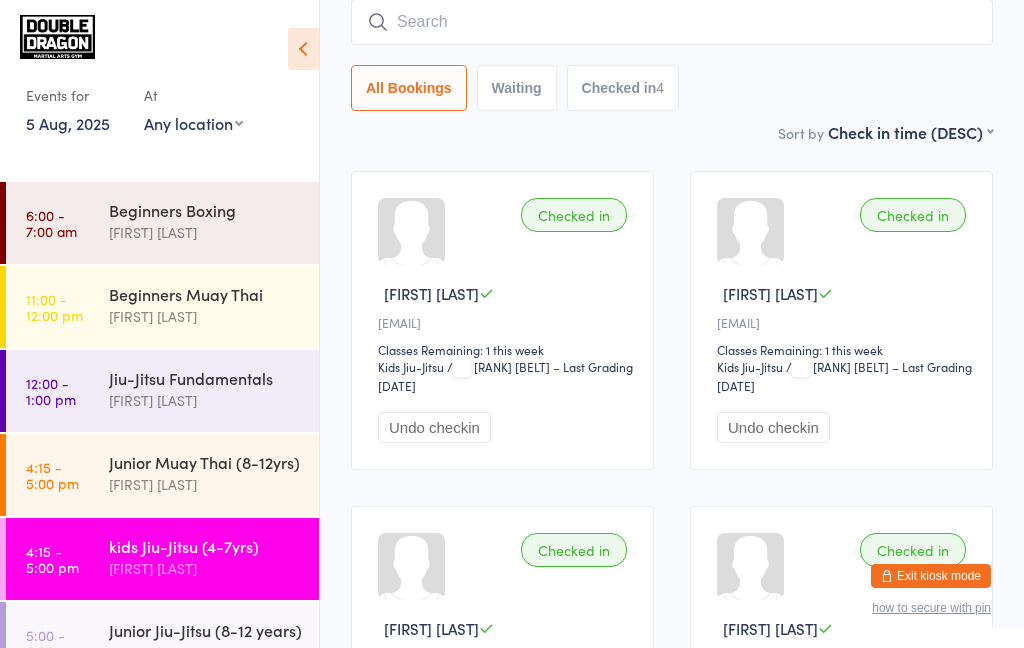 click on "[FIRST] [LAST]" at bounding box center [205, 568] 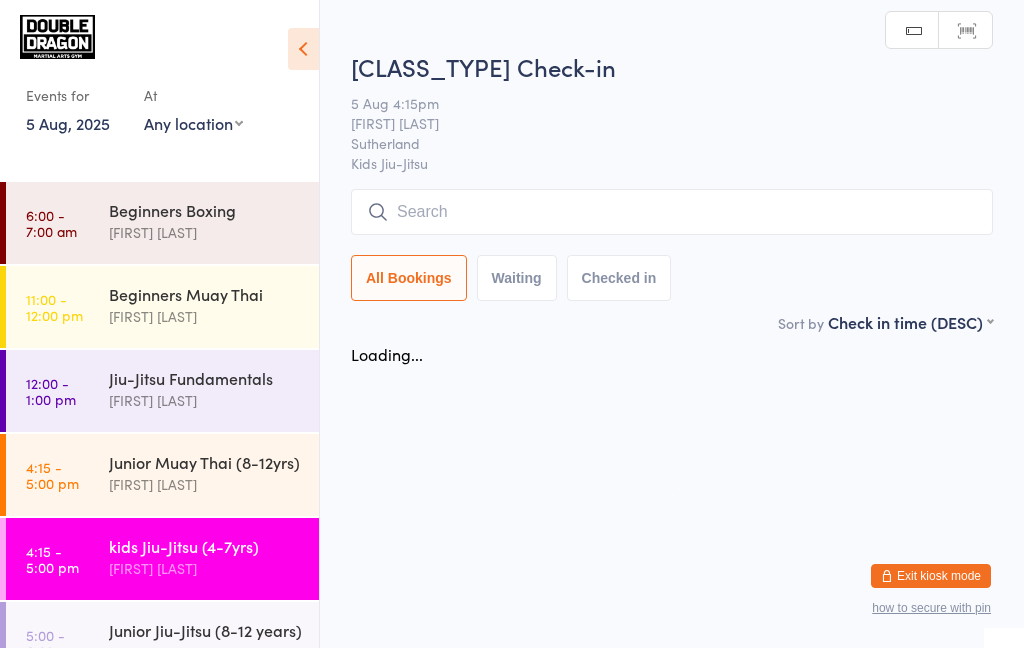 scroll, scrollTop: 0, scrollLeft: 0, axis: both 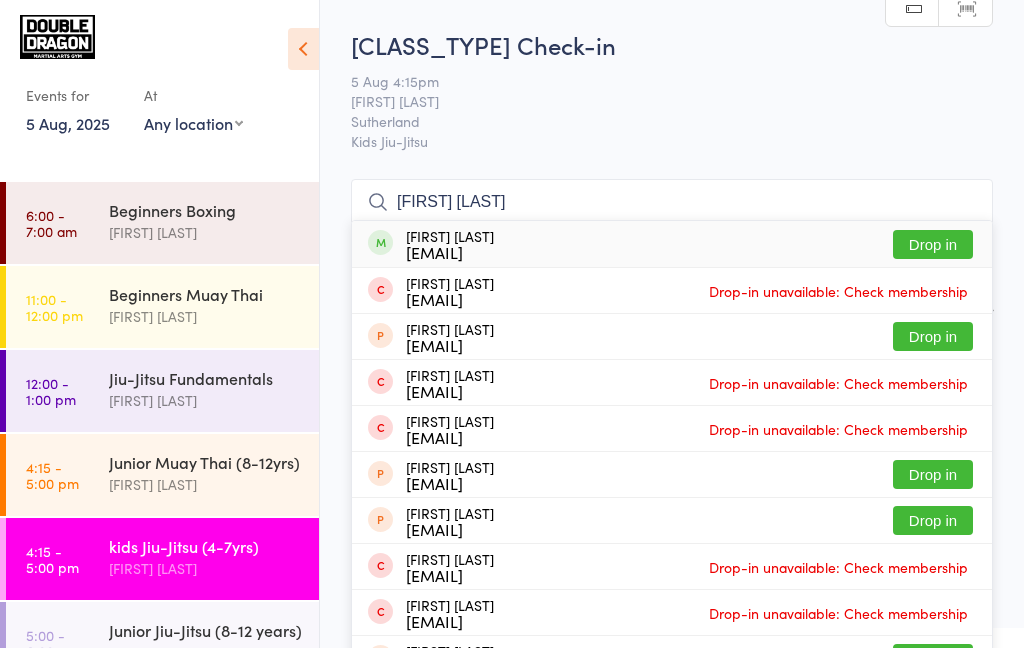 type on "[FIRST] [LAST]" 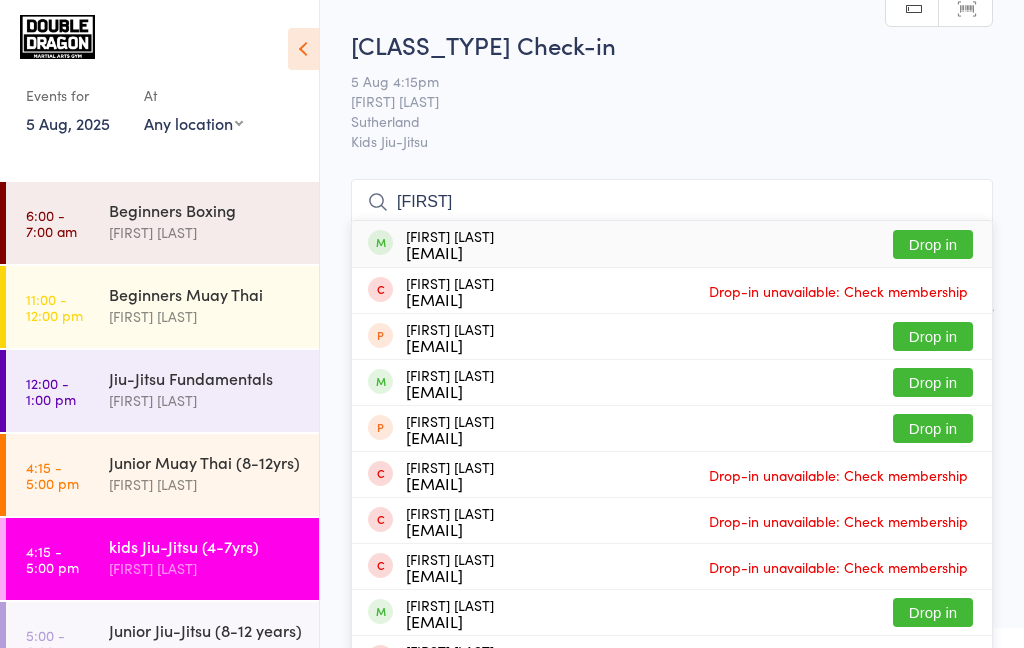 type on "[FIRST]" 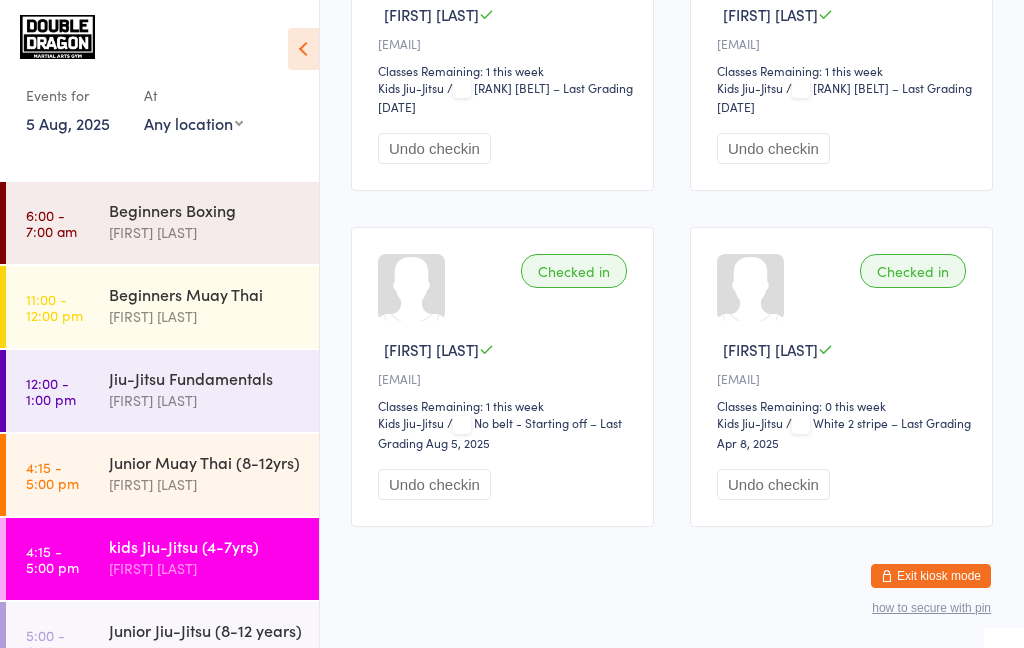 scroll, scrollTop: 796, scrollLeft: 0, axis: vertical 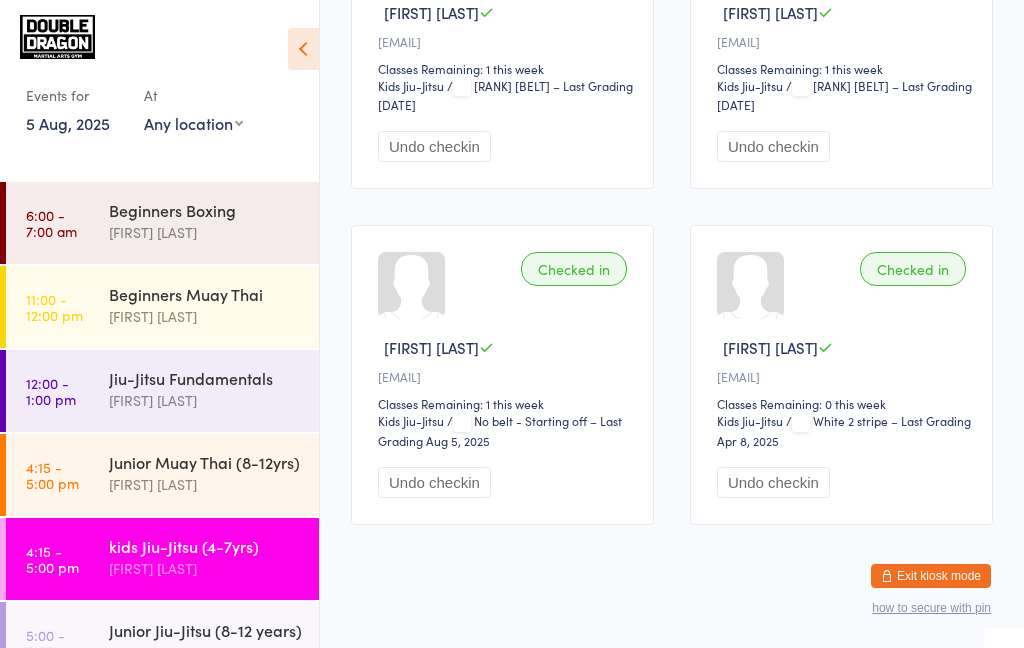 click on "kids Jiu-Jitsu (4-7yrs)" at bounding box center (205, 546) 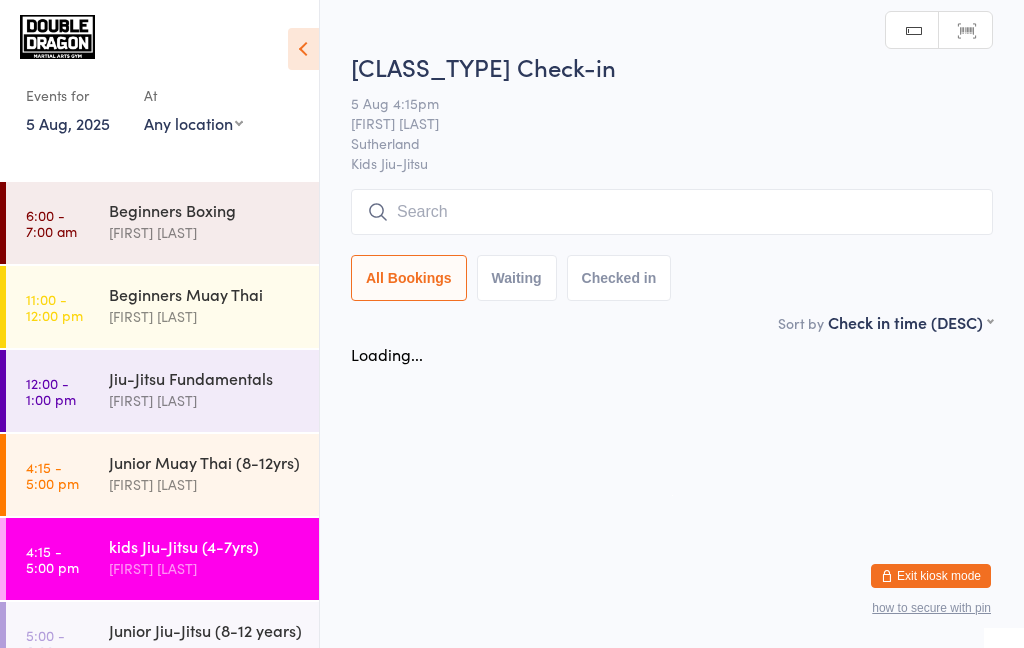 scroll, scrollTop: 0, scrollLeft: 0, axis: both 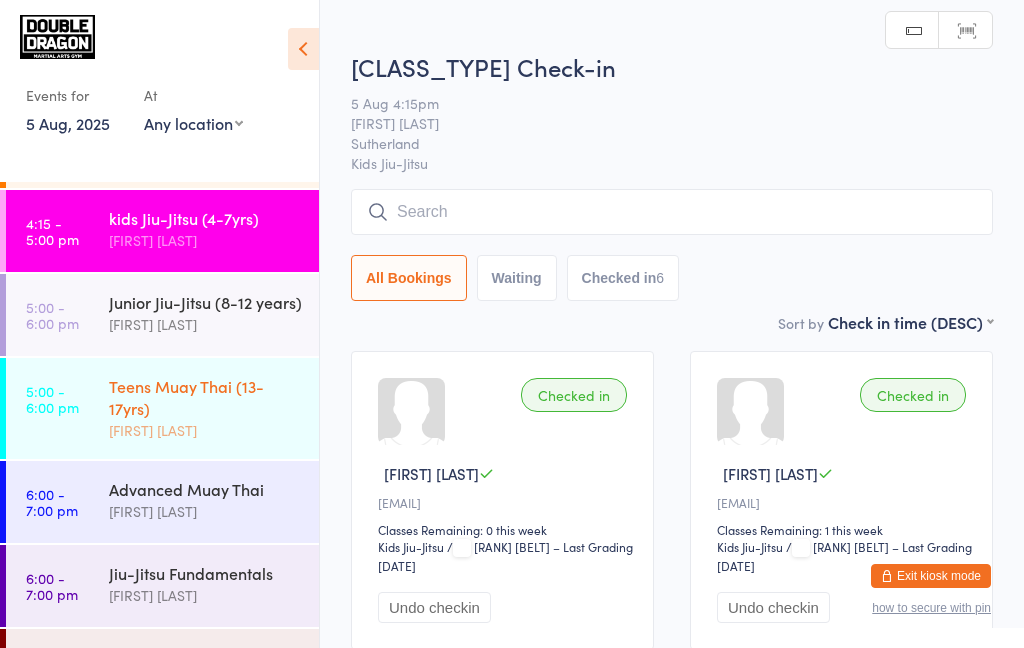 click on "Teens Muay Thai (13-17yrs)" at bounding box center [205, 397] 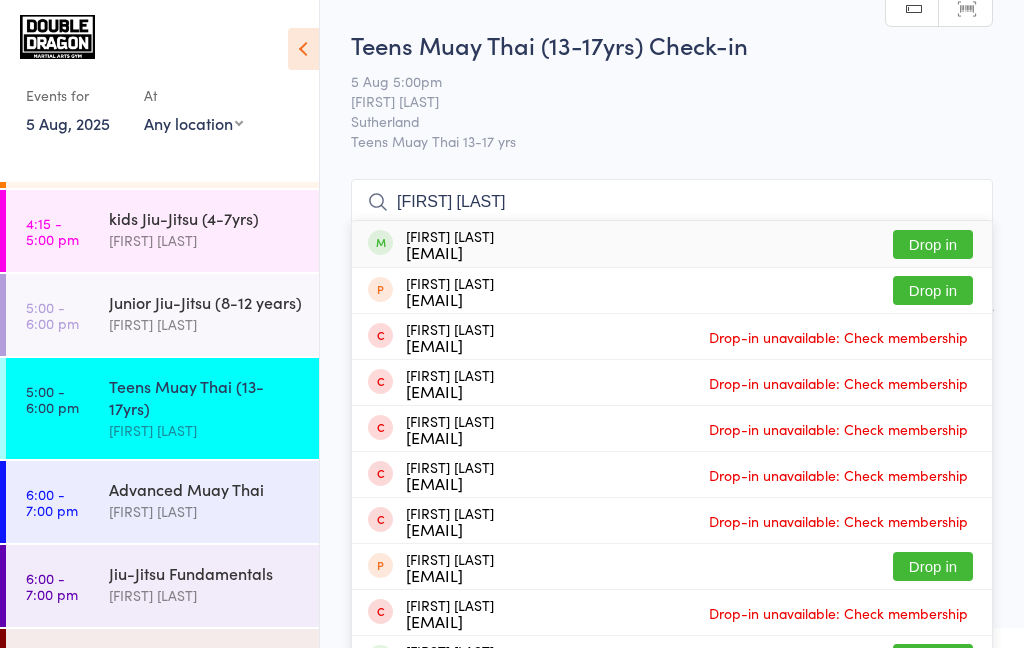 type on "[FIRST] [LAST]" 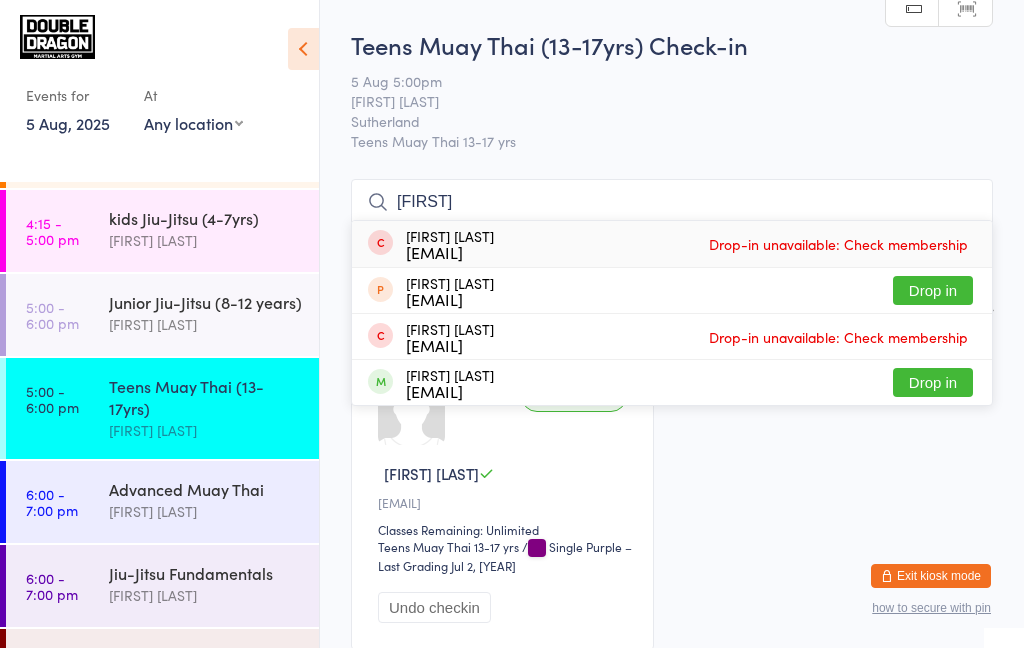 type on "[FIRST]" 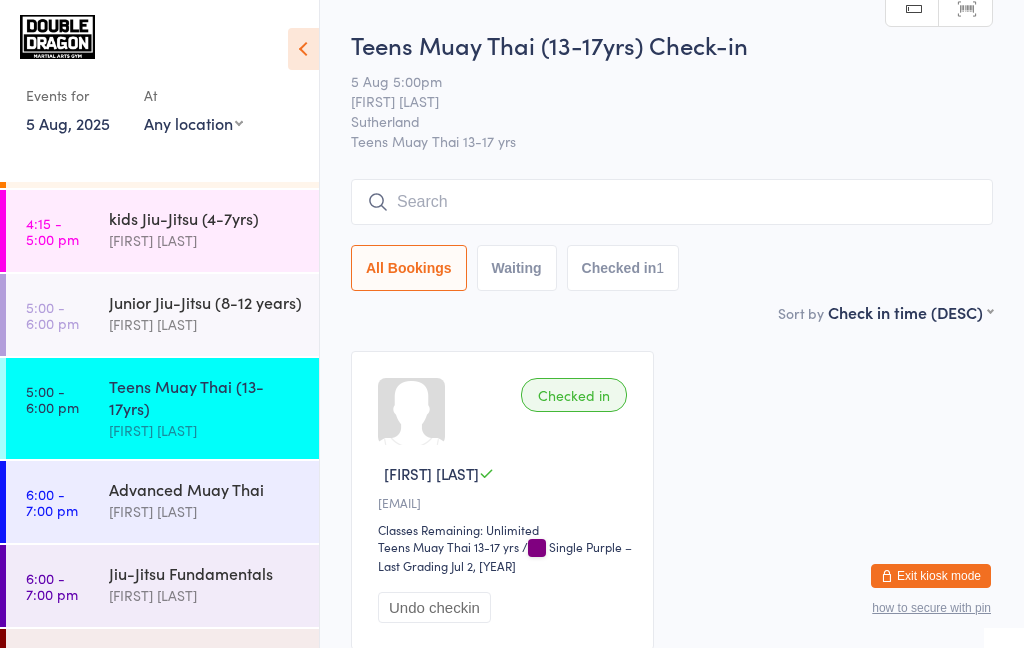 click on "5:00 - 6:00 pm Teens Muay Thai (13-17yrs) [FIRST] [LAST]" at bounding box center [162, 408] 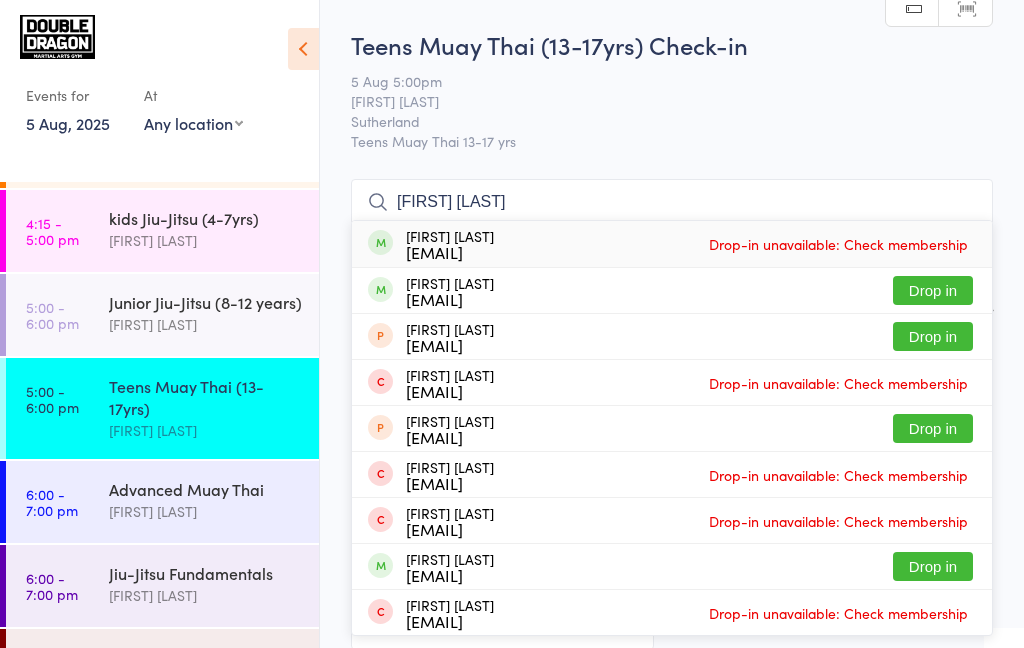 type on "[FIRST] [LAST]" 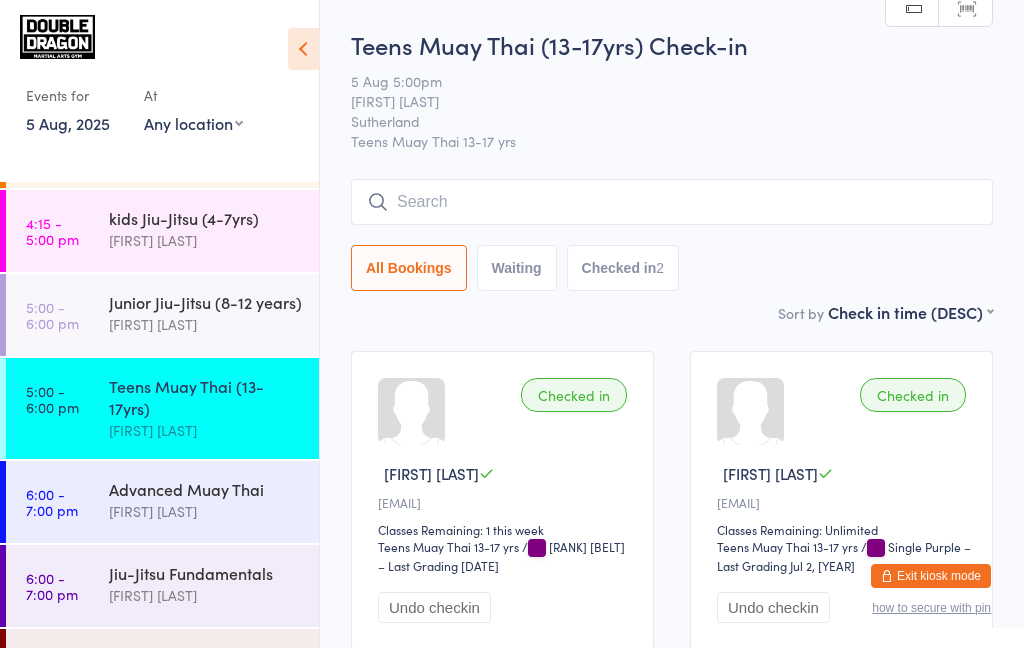 click on "[FIRST] [LAST]" at bounding box center (205, 430) 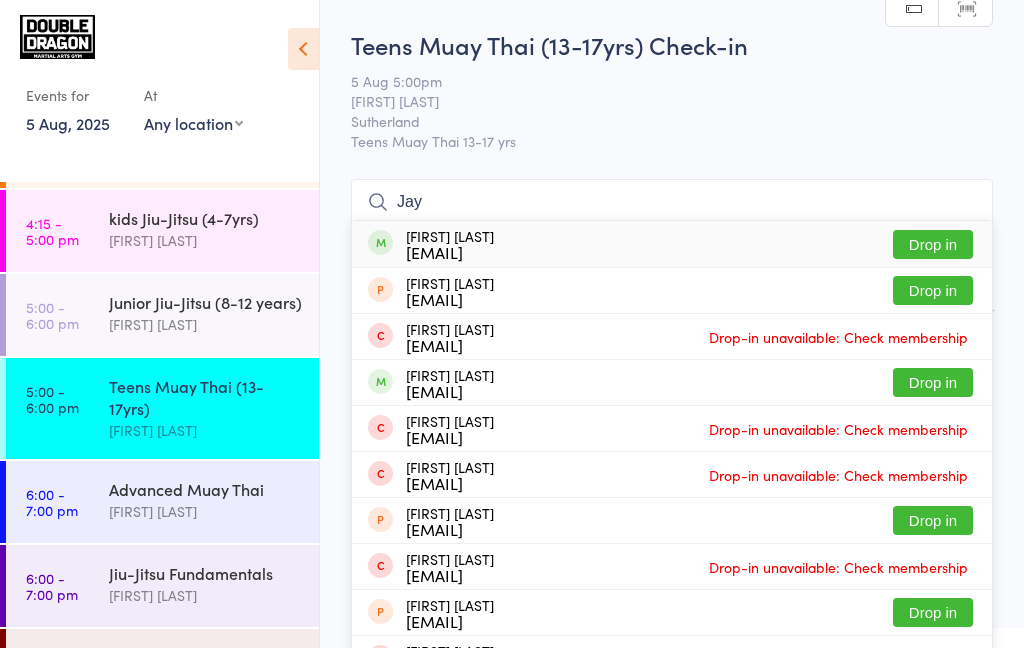 type on "Jay" 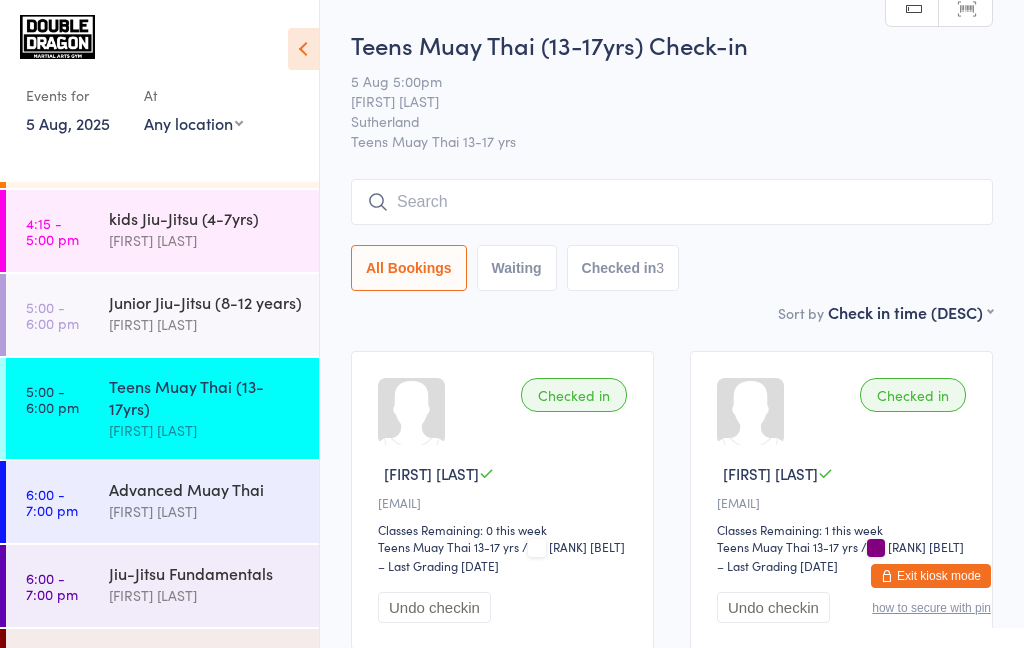 click on "Teens Muay Thai (13-17yrs)" at bounding box center [205, 397] 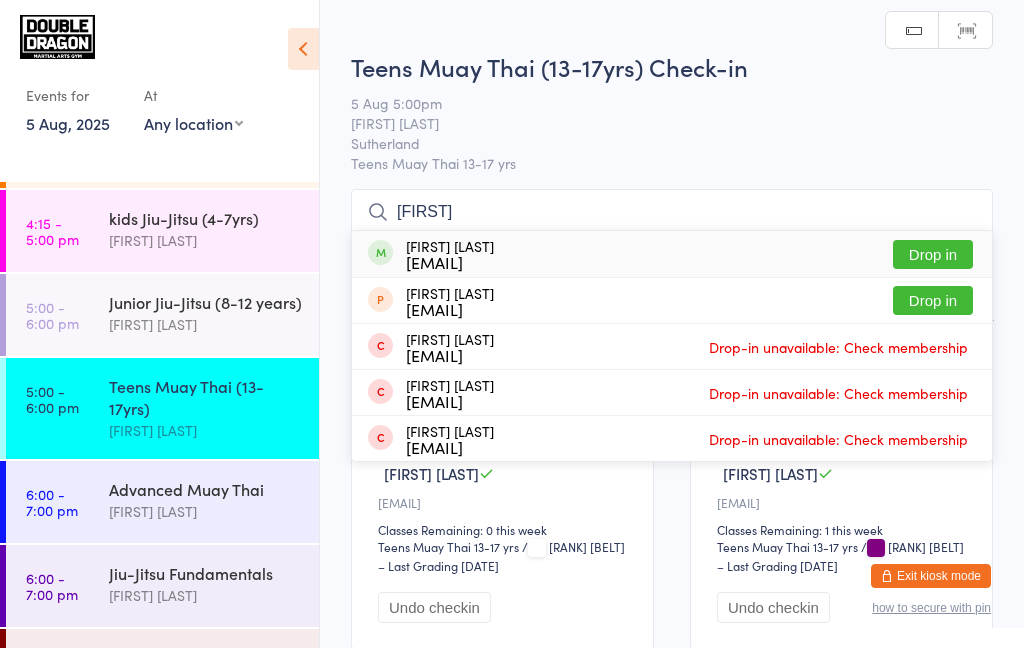 type on "[FIRST]" 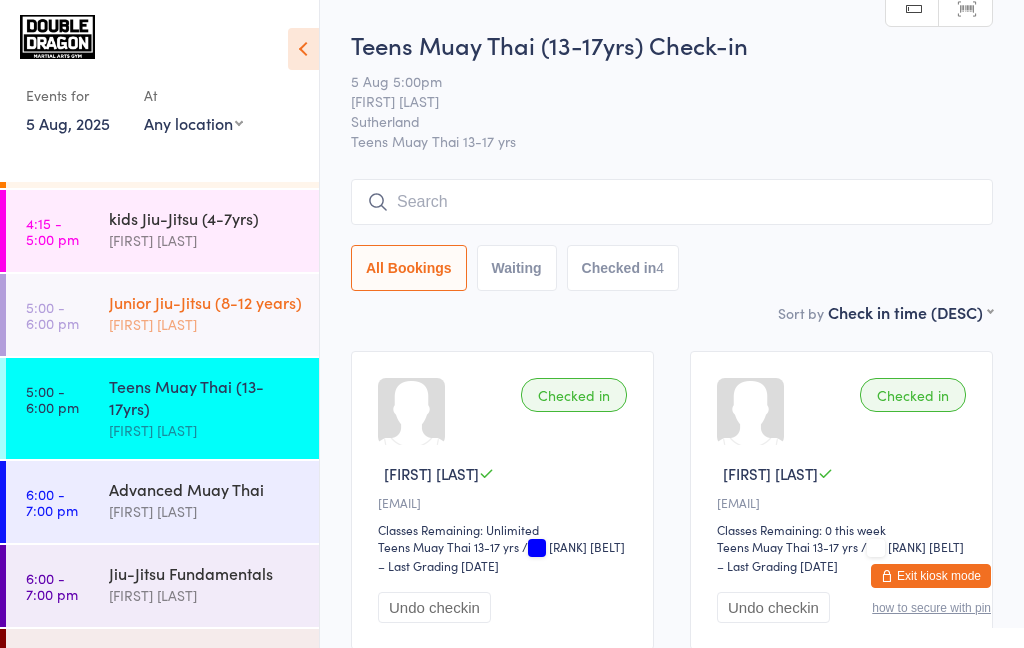 click on "Junior Jiu-Jitsu (8-12 years)" at bounding box center (205, 302) 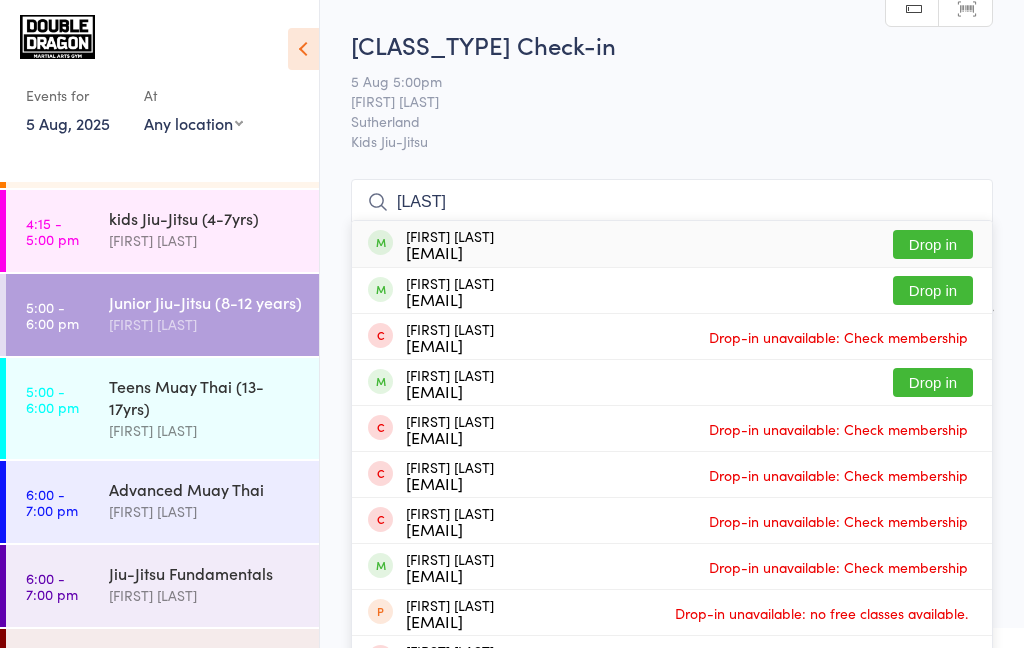type on "[LAST]" 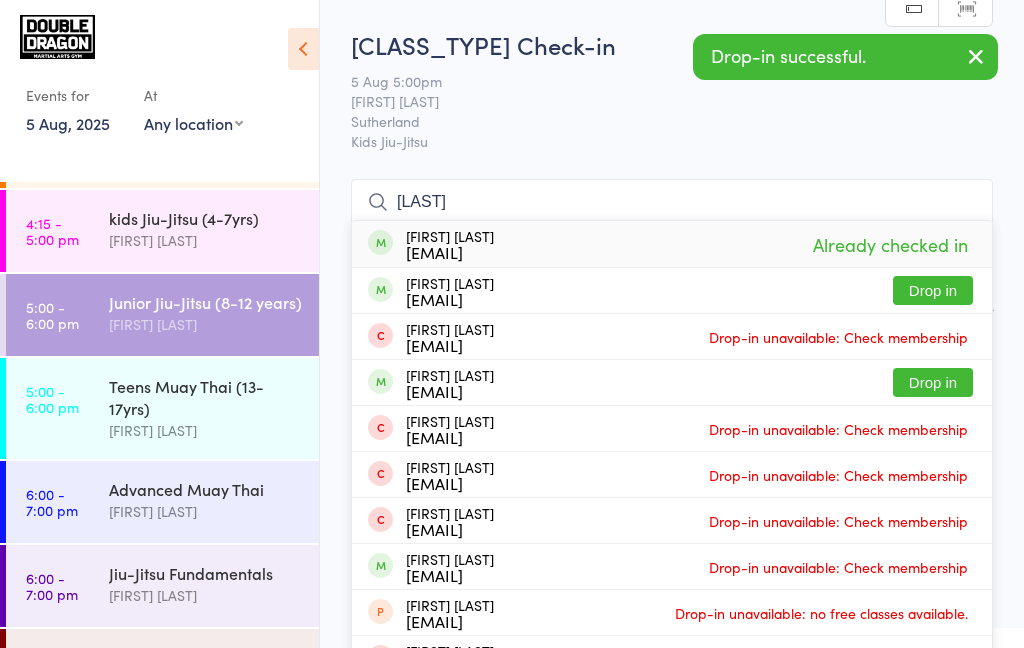 type on "[LAST]" 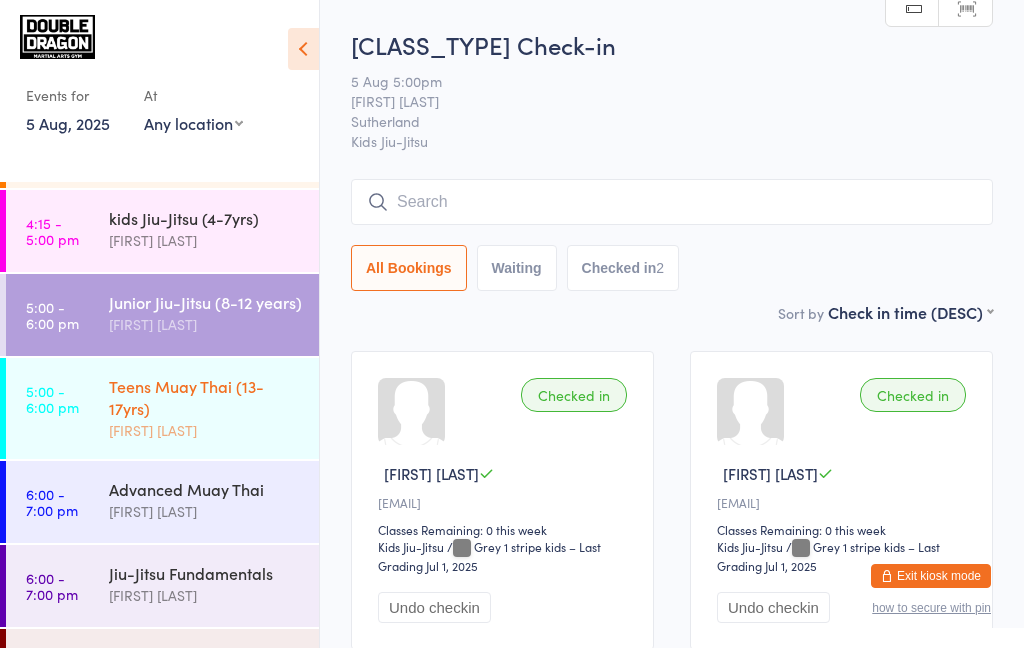click on "Teens Muay Thai (13-17yrs)" at bounding box center [205, 397] 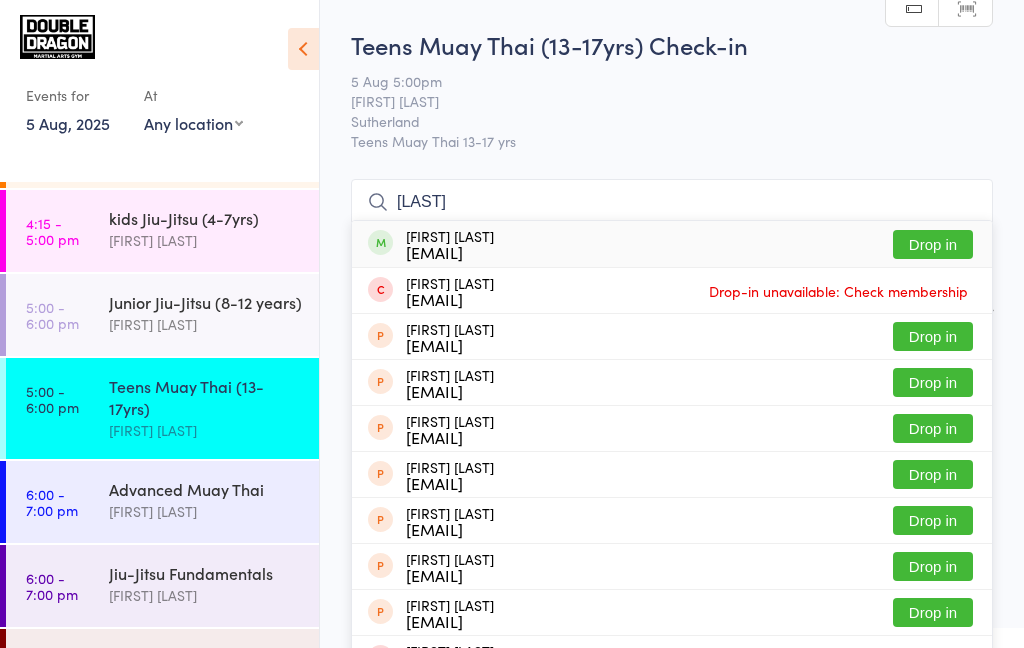 type on "[LAST]" 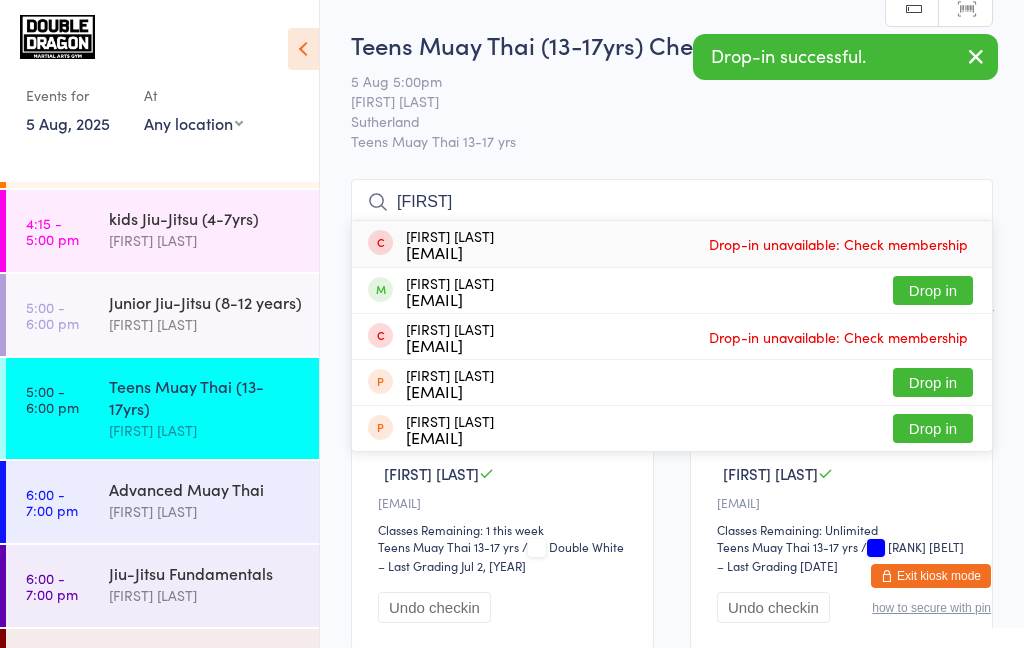 type on "[FIRST]" 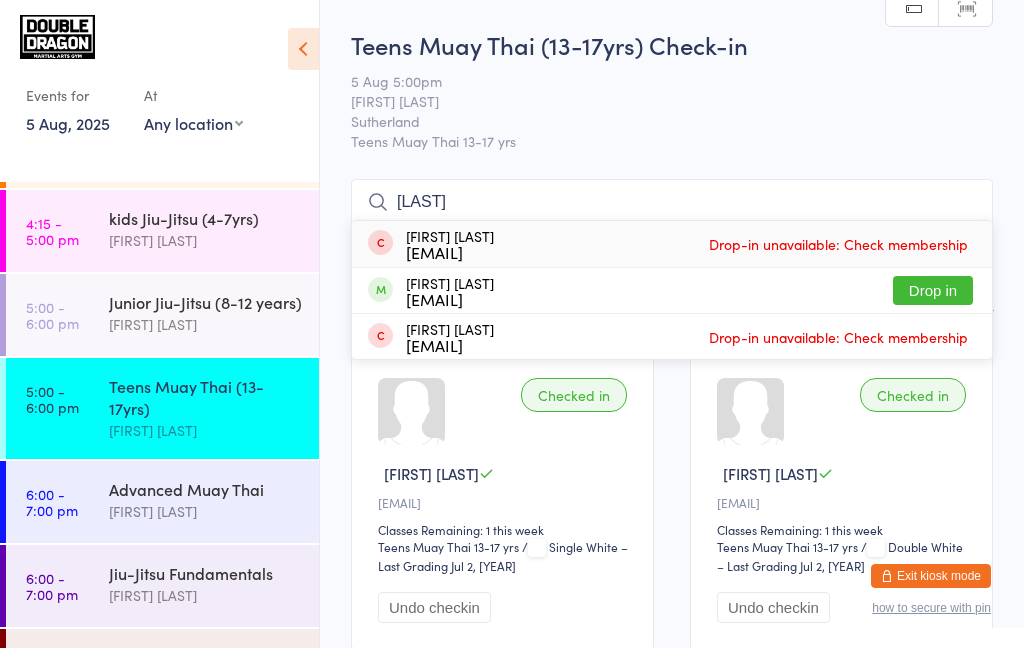 type on "[LAST]" 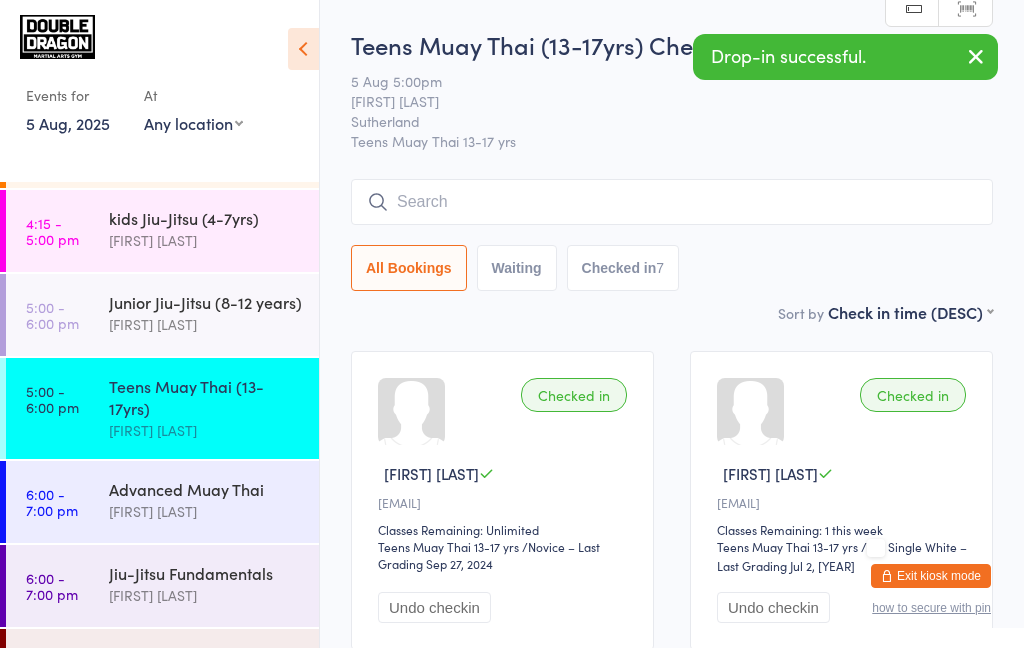 click at bounding box center [976, 56] 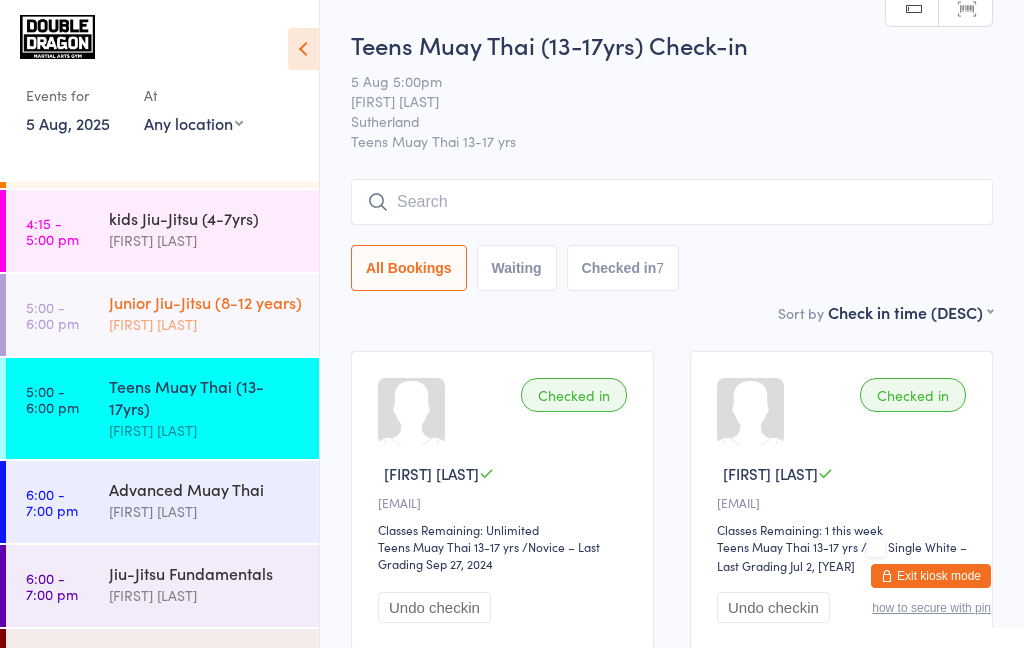 click on "Junior Jiu-Jitsu (8-12 years)" at bounding box center [205, 302] 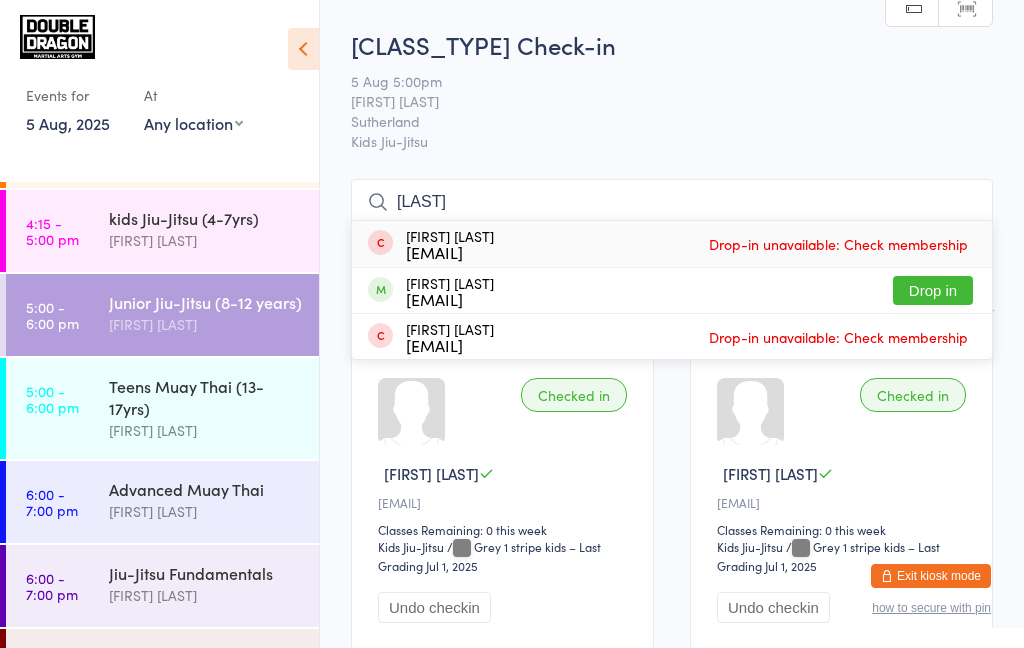 type on "[LAST]" 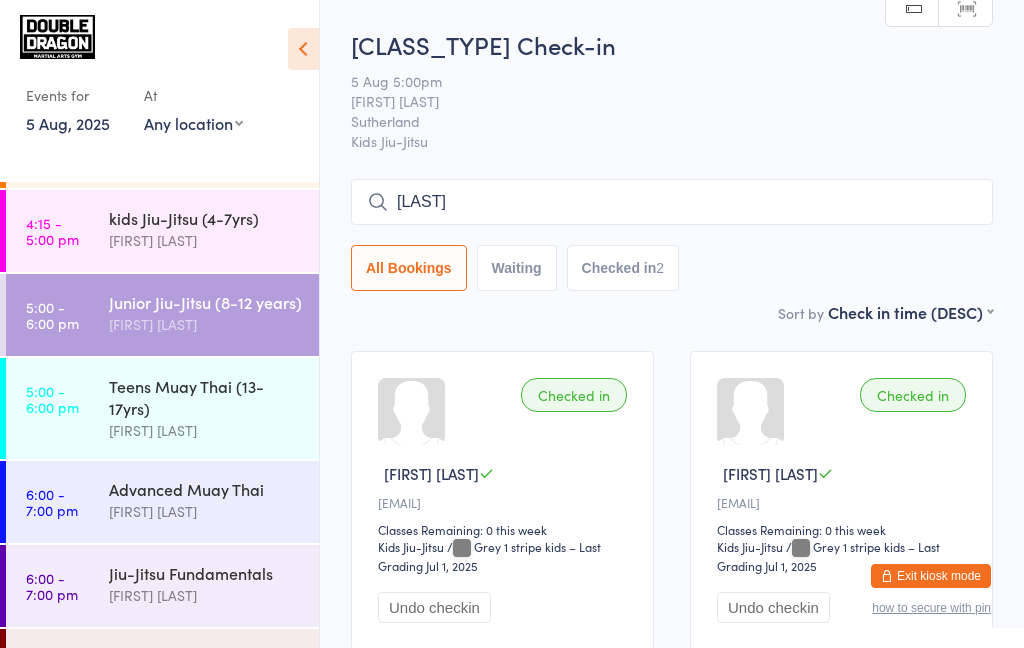 type 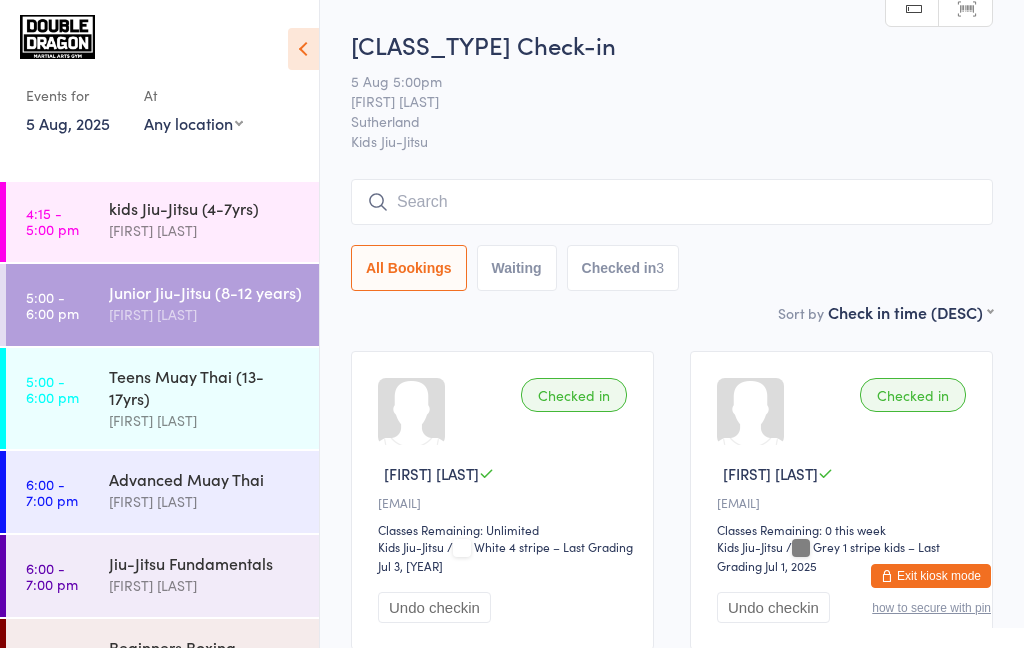 scroll, scrollTop: 339, scrollLeft: 0, axis: vertical 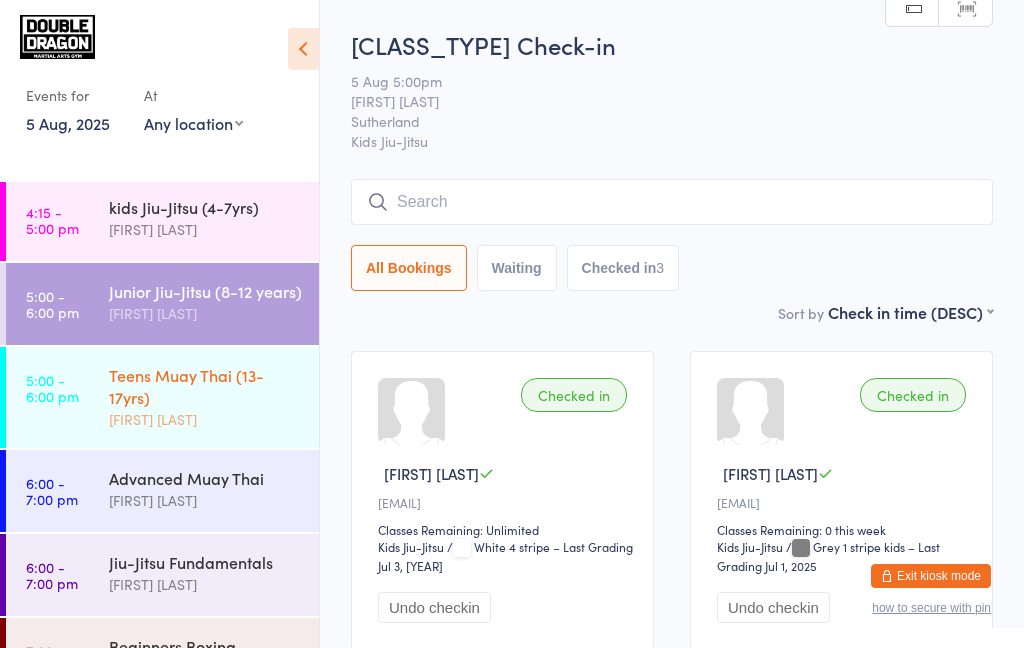 click on "Teens Muay Thai (13-17yrs)" at bounding box center (205, 386) 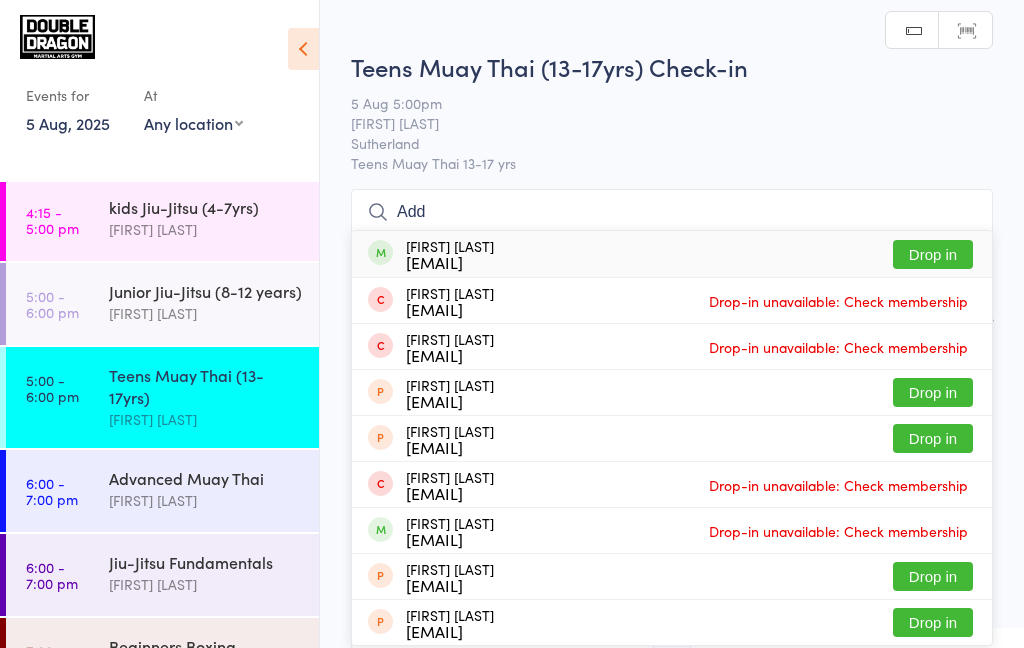 type on "Add" 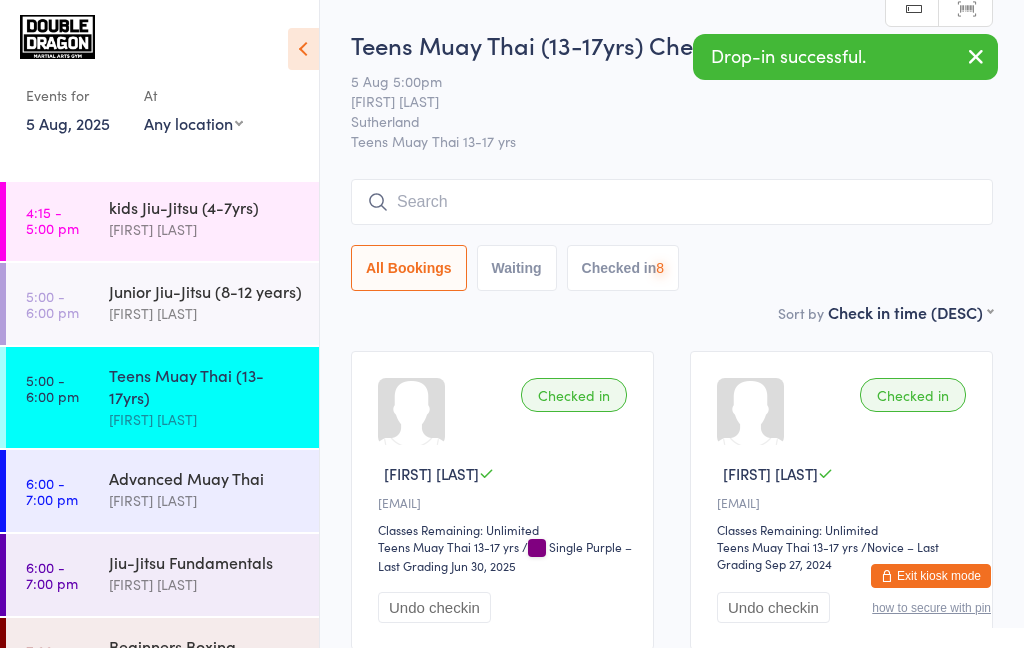 click at bounding box center [976, 56] 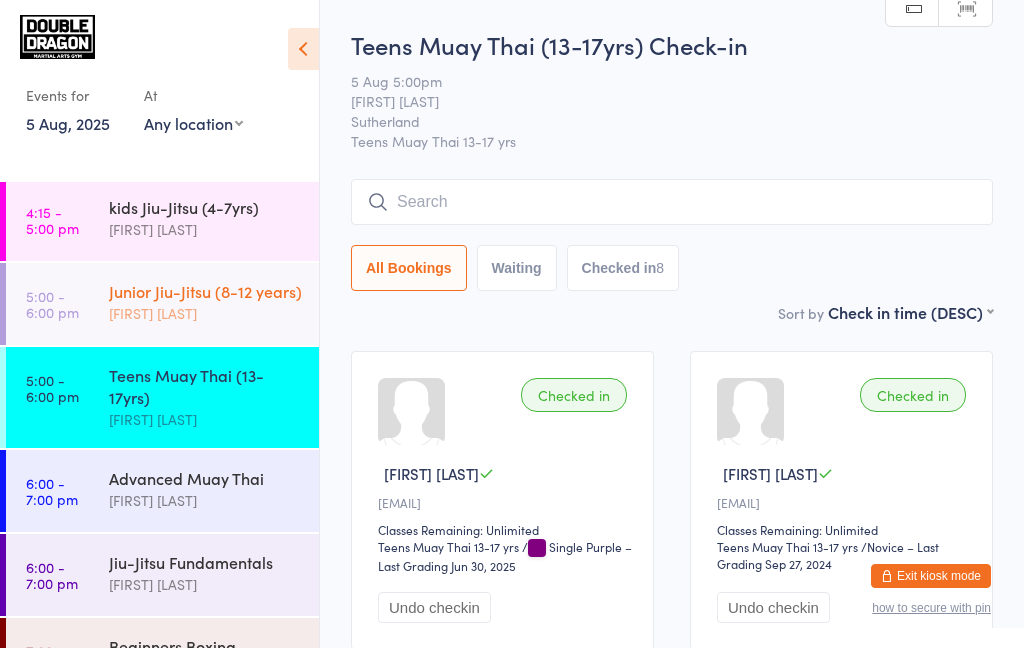 click on "5:00 - 6:00 pm Junior Jiu-Jitsu (8-12 years) [FIRST] [LAST]" at bounding box center (162, 304) 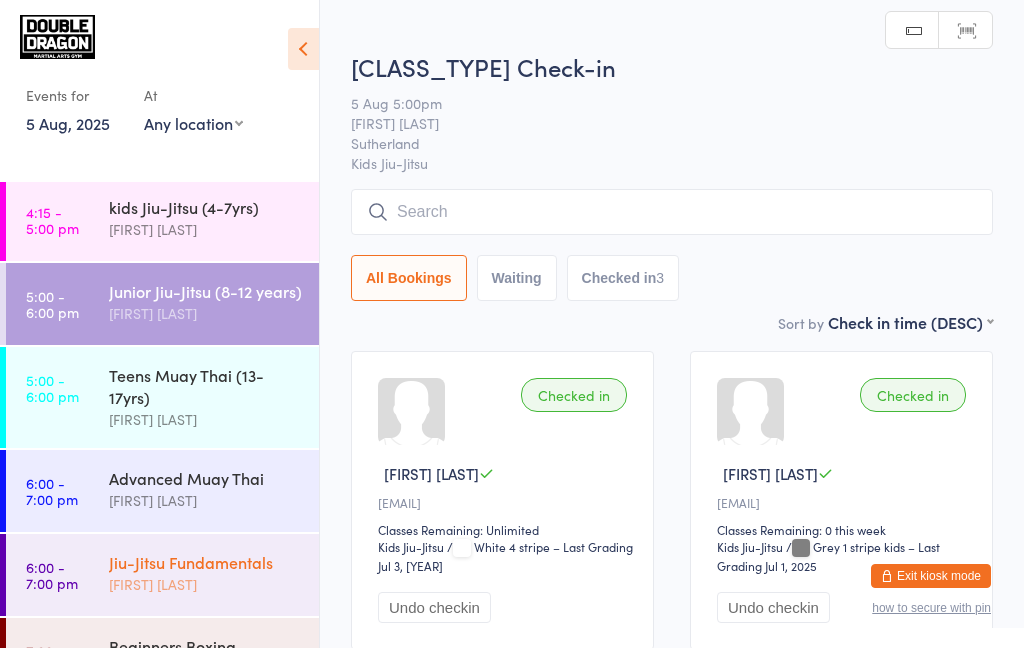 click on "6:00 - 7:00 pm Jiu-Jitsu Fundamentals [FIRST] [LAST]" at bounding box center (162, 575) 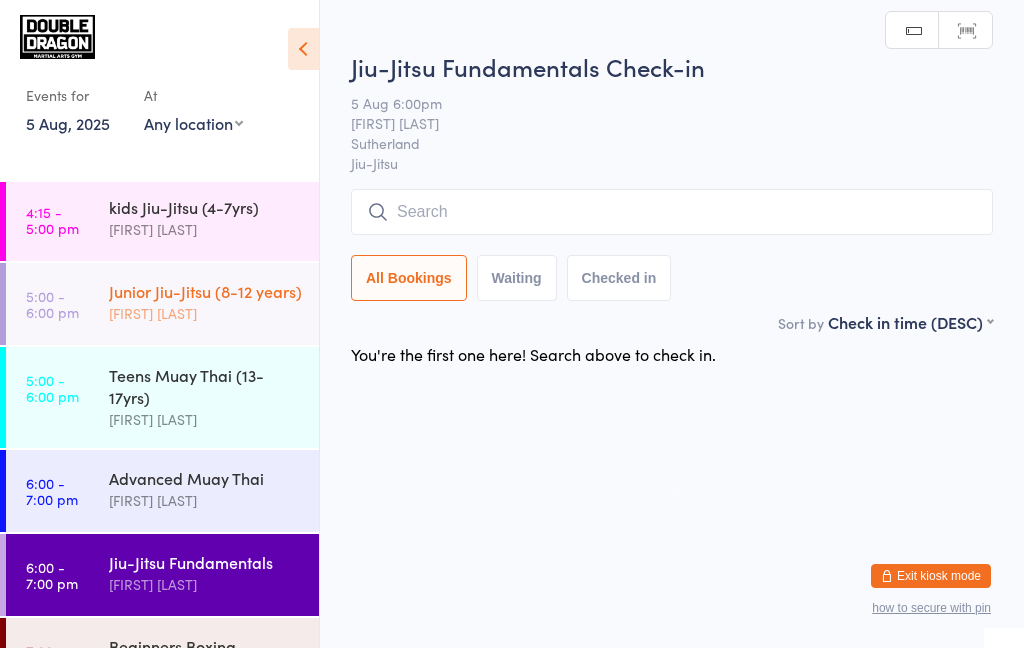 click on "[FIRST] [LAST]" at bounding box center (205, 313) 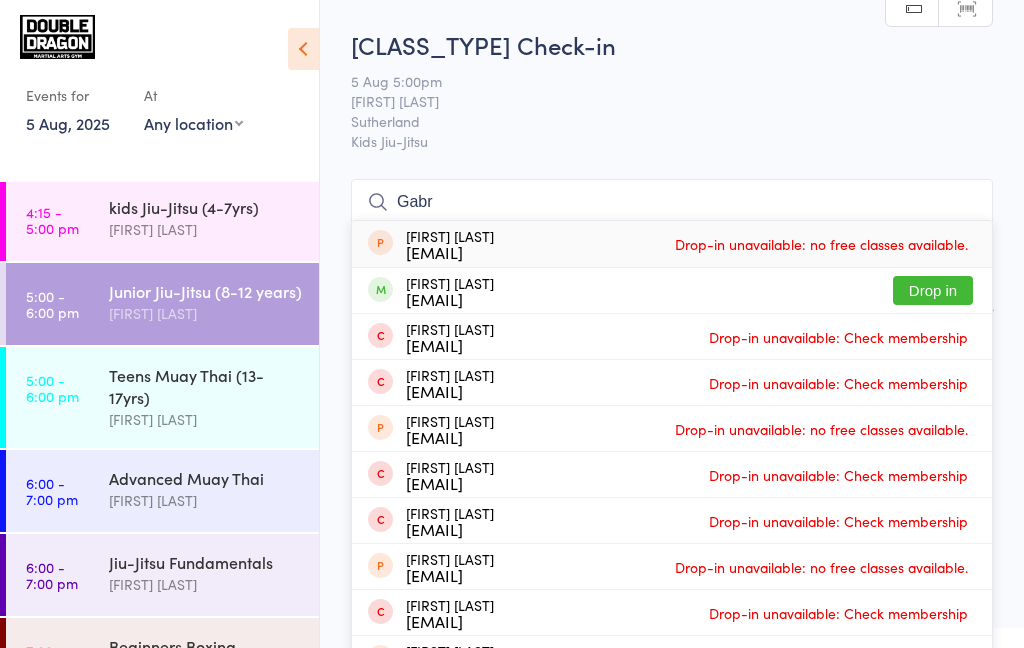 type on "Gabr" 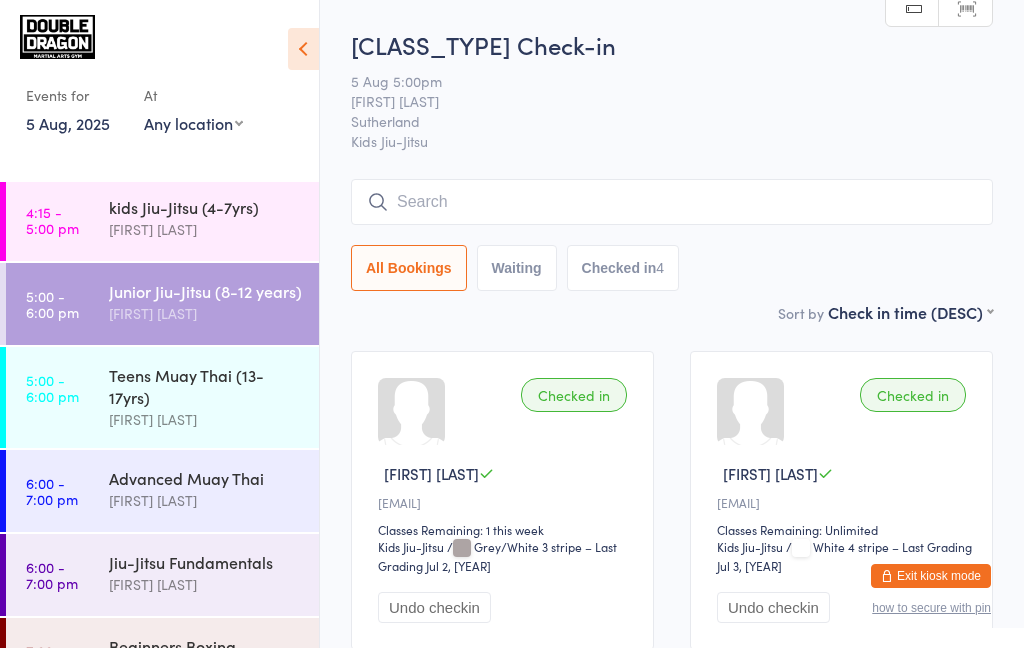 click on "Junior Jiu-Jitsu (8-12 years)" at bounding box center [205, 291] 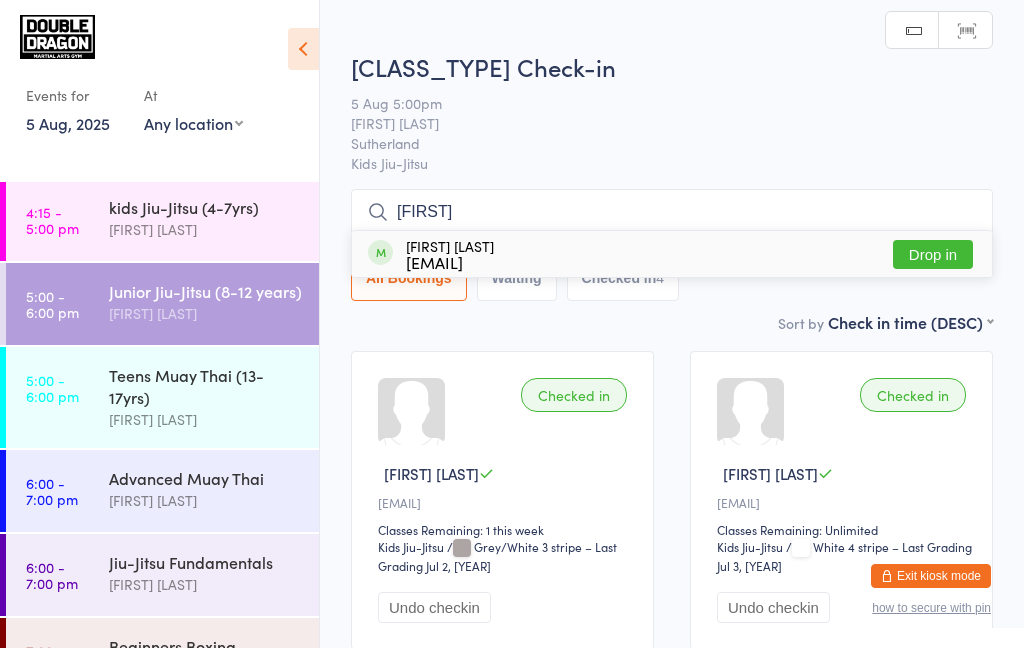 type on "[FIRST]" 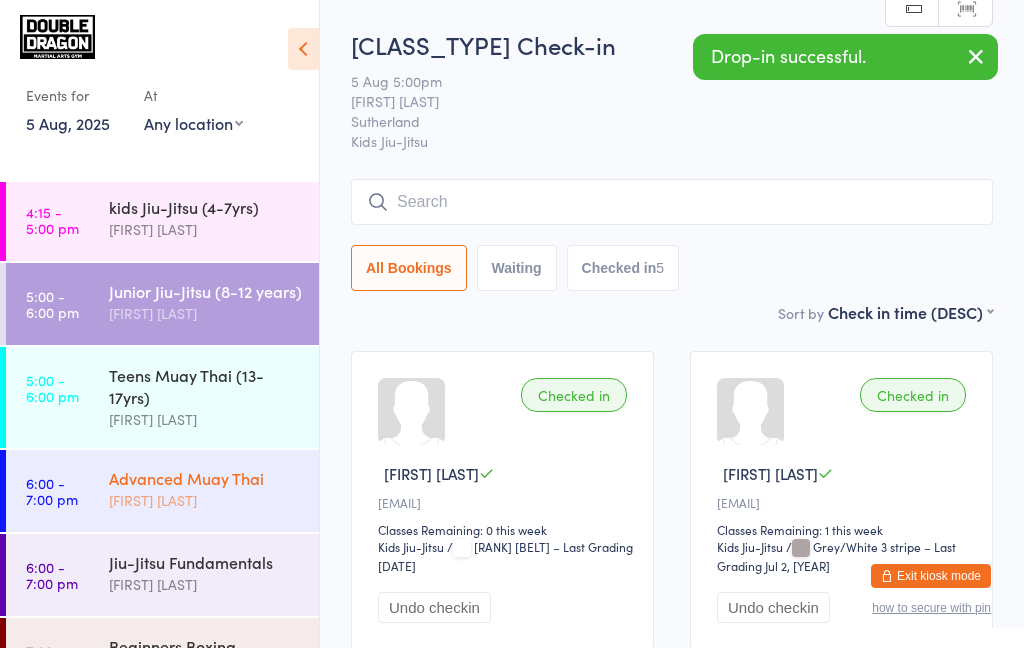 click on "[FIRST] [LAST]" at bounding box center (205, 500) 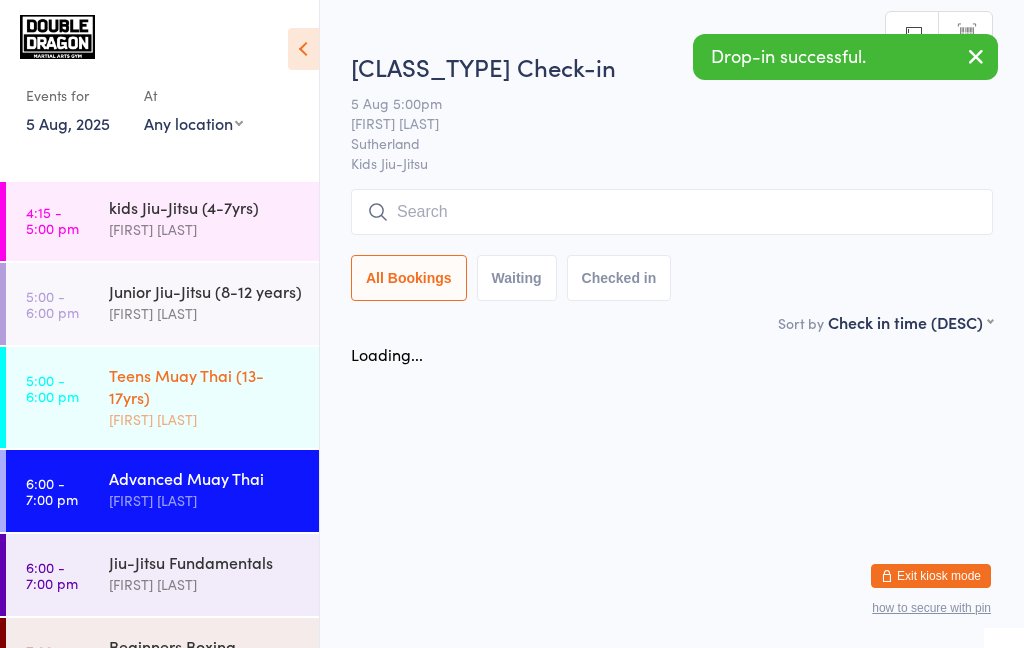 click on "[FIRST] [LAST]" at bounding box center [205, 419] 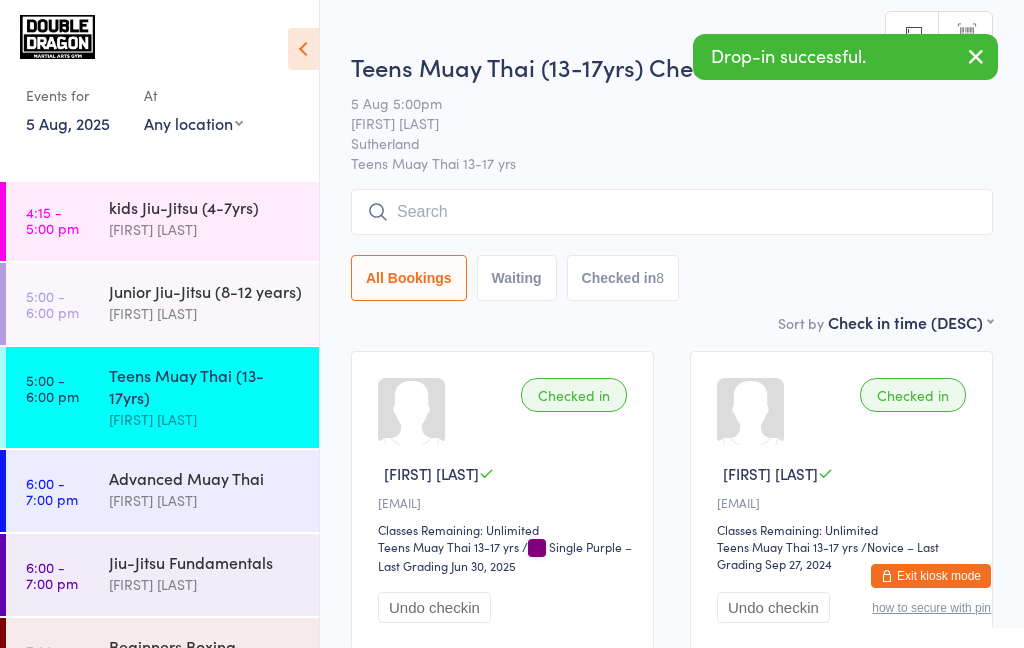 click at bounding box center [672, 212] 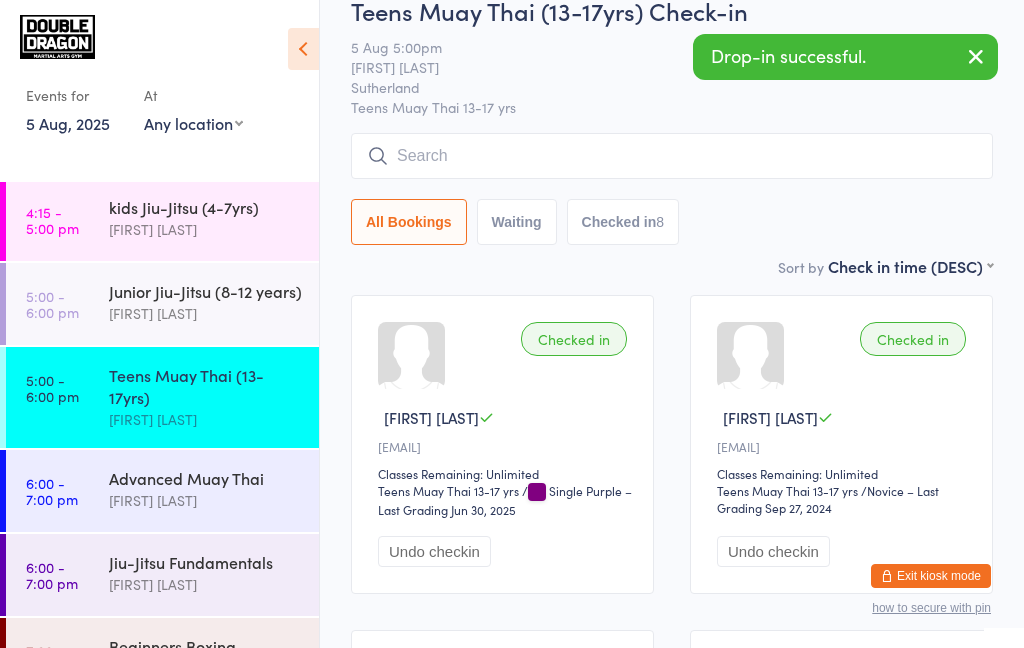 scroll, scrollTop: 190, scrollLeft: 0, axis: vertical 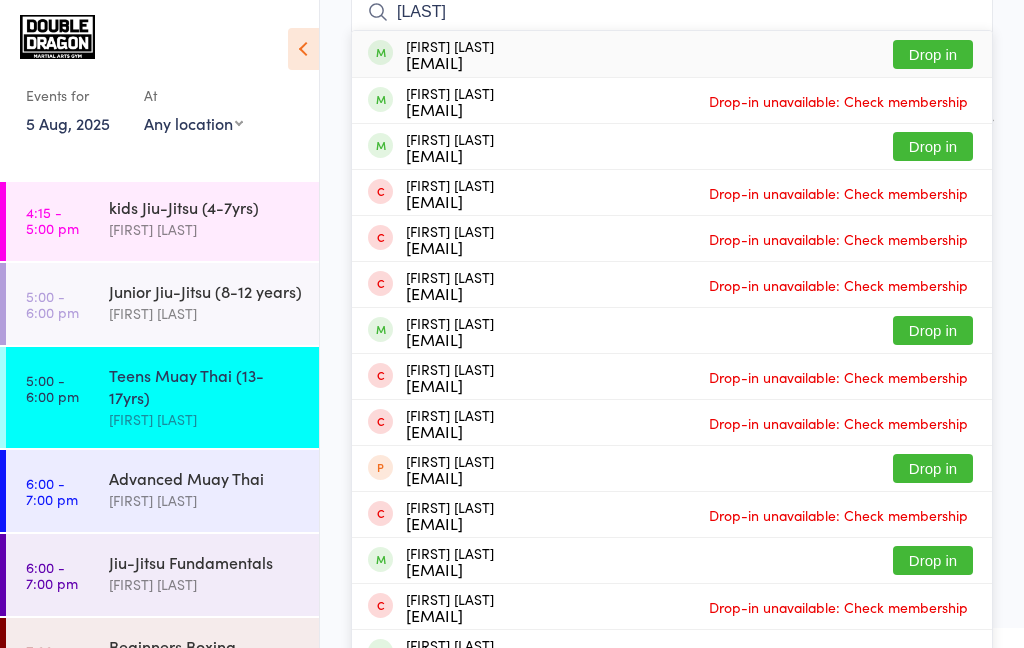 type on "[LAST]" 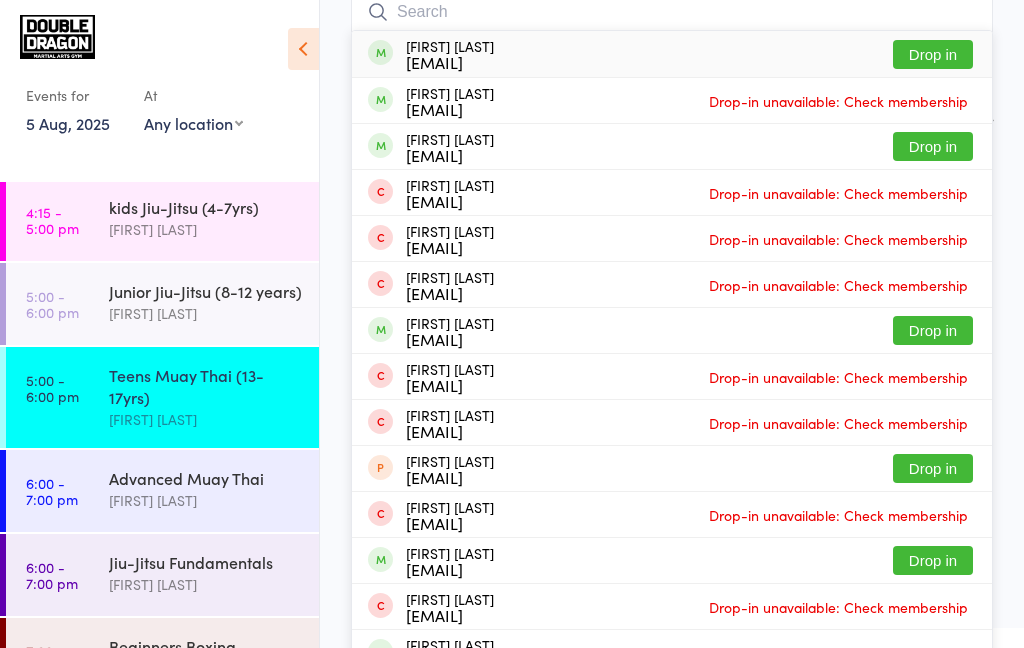 scroll, scrollTop: 180, scrollLeft: 0, axis: vertical 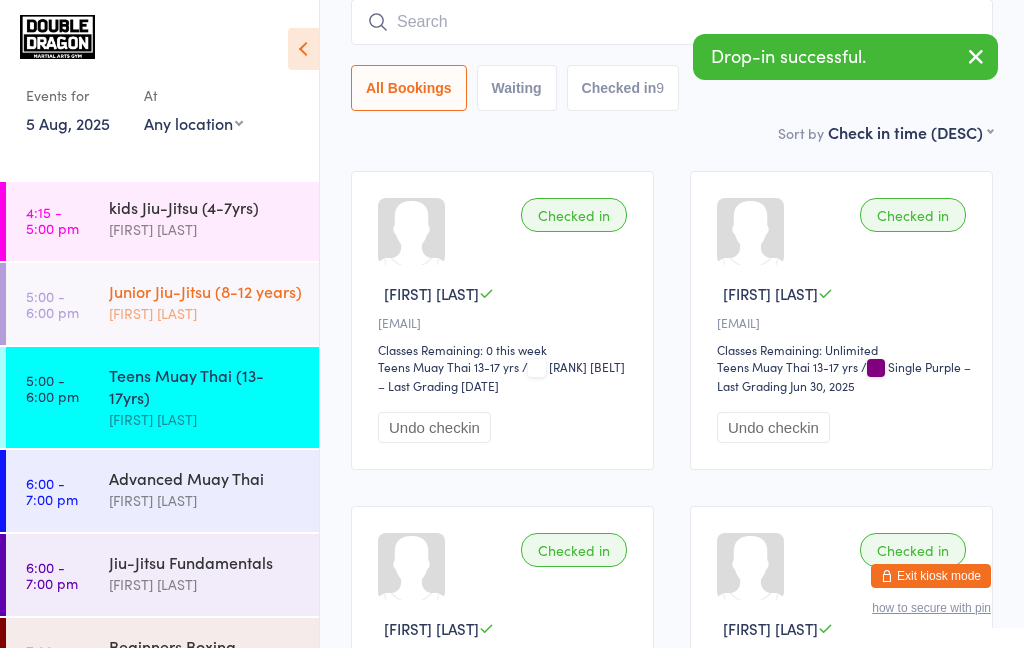 click on "[FIRST] [LAST]" at bounding box center (205, 313) 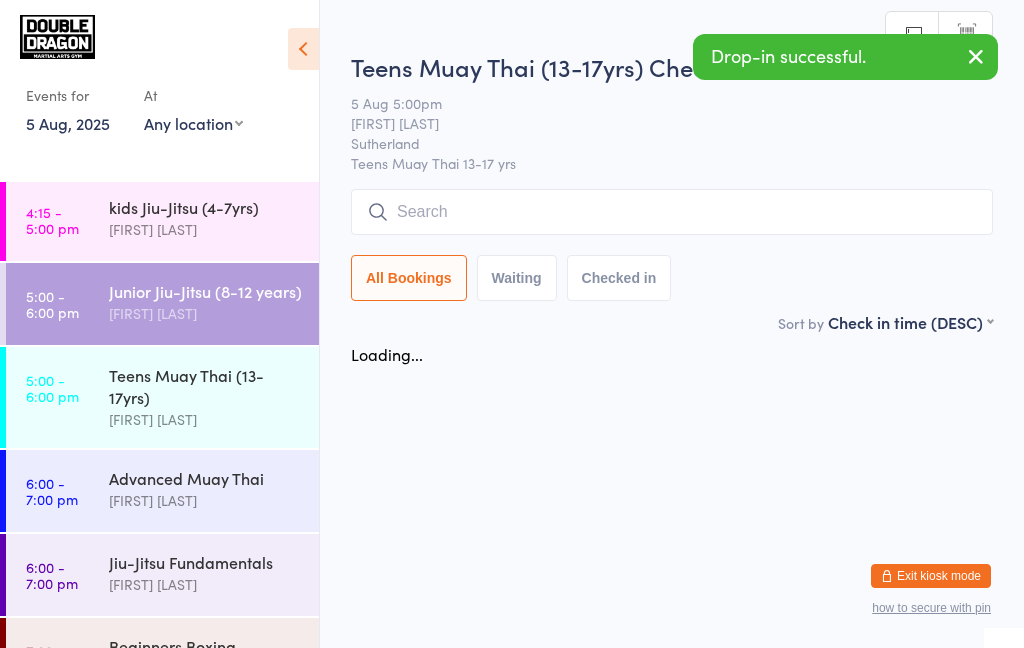 scroll, scrollTop: 0, scrollLeft: 0, axis: both 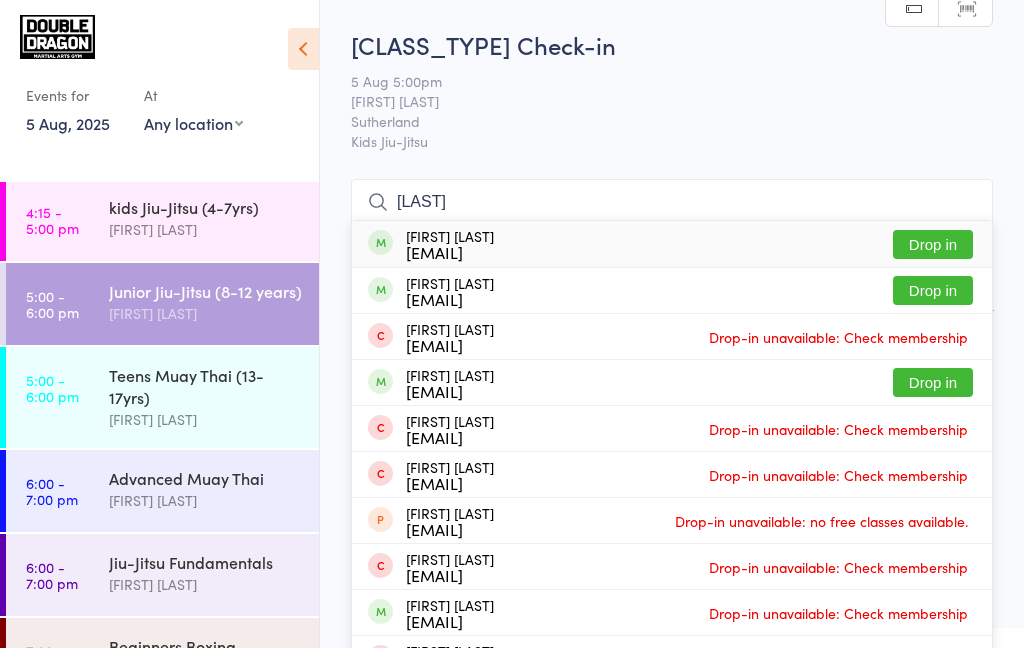 type on "[LAST]" 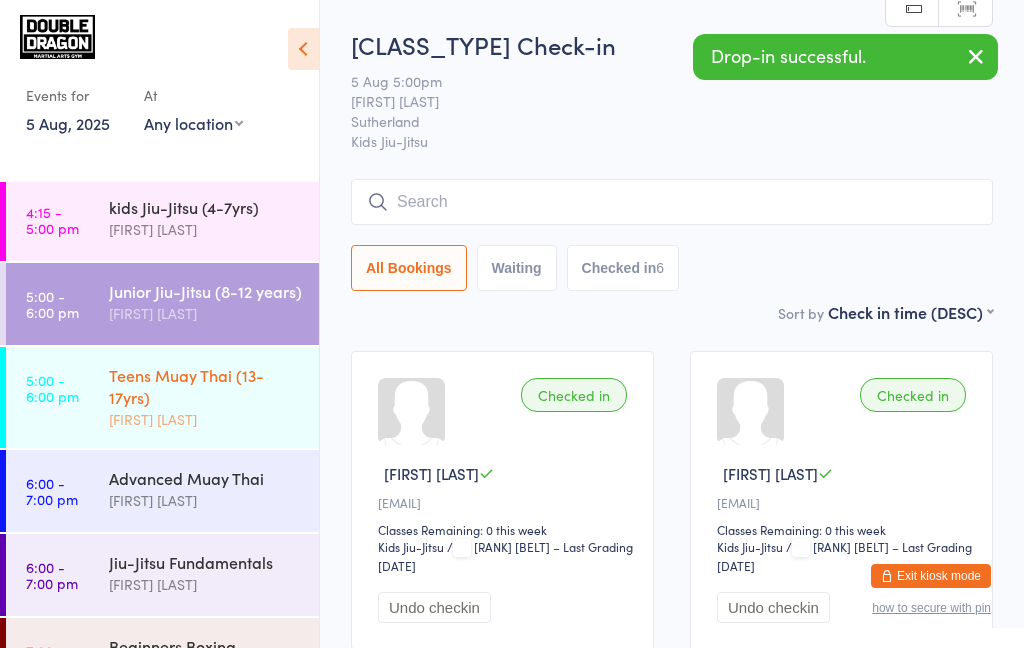 click on "Teens Muay Thai (13-17yrs)" at bounding box center [205, 386] 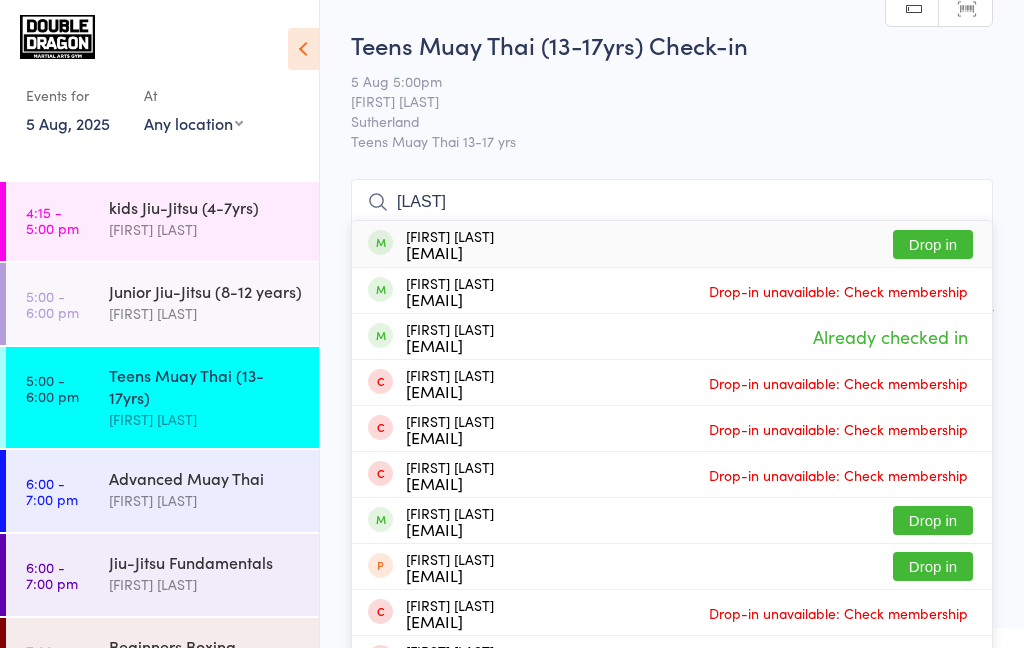 type on "[LAST]" 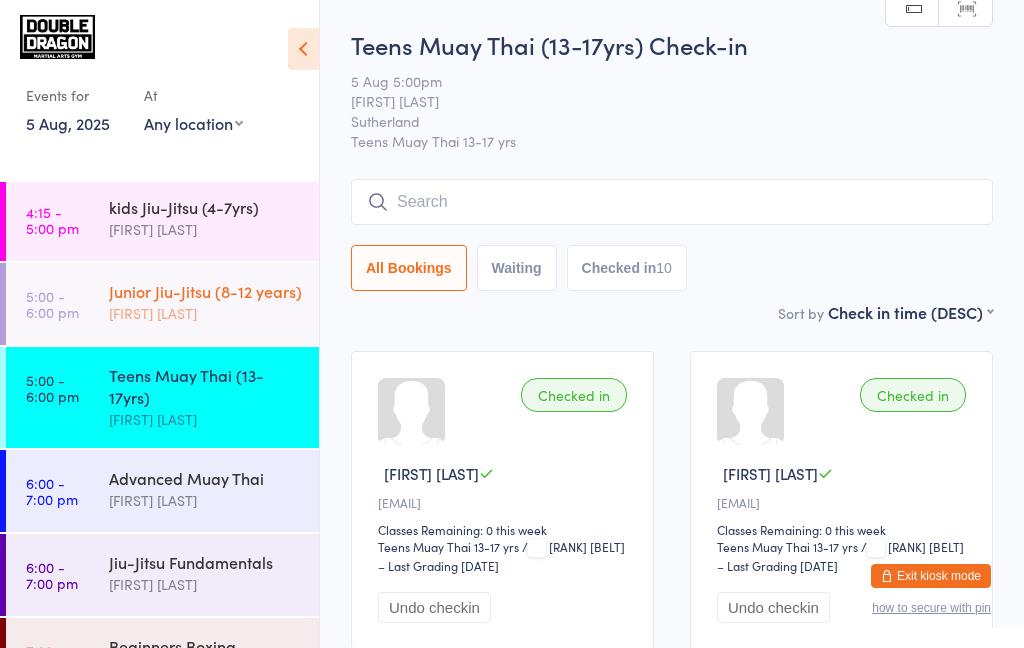 click on "Junior Jiu-Jitsu (8-12 years) [FIRST] [LAST]" at bounding box center (214, 302) 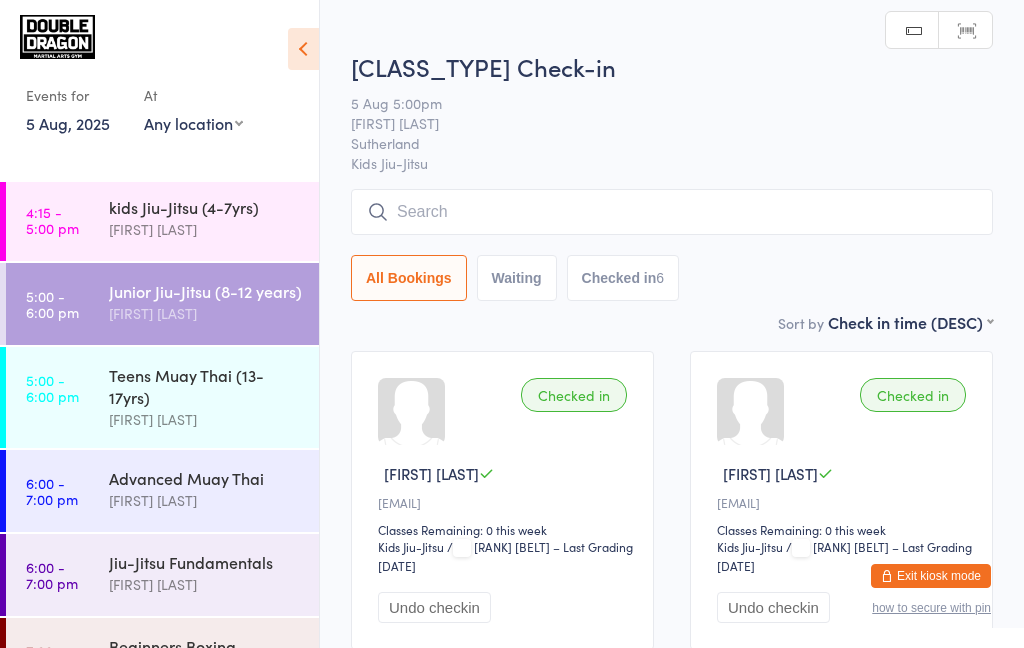 click at bounding box center (672, 212) 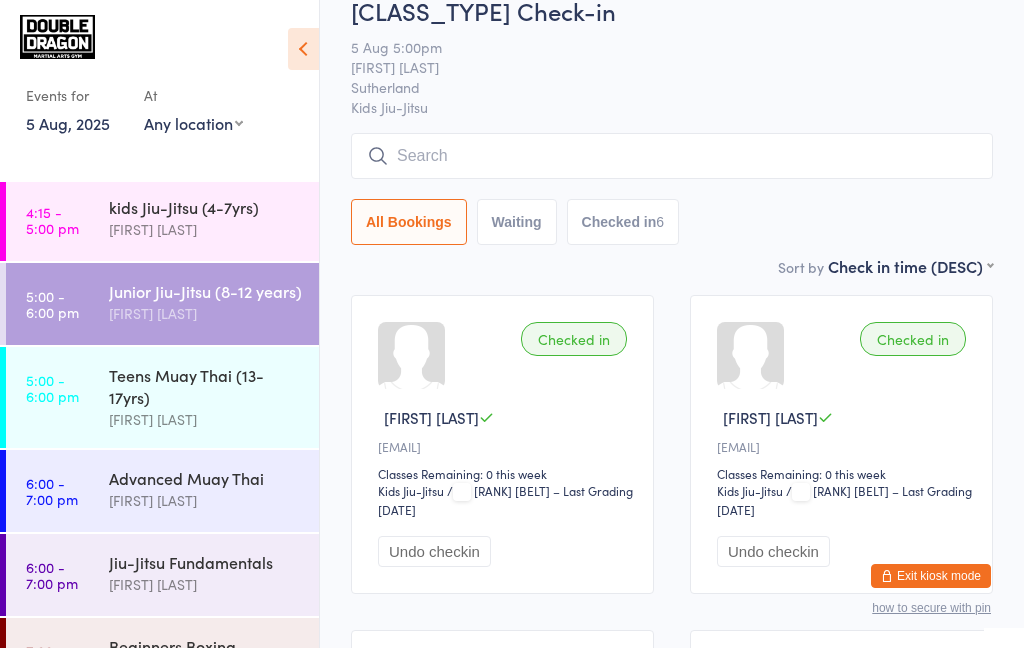 scroll, scrollTop: 190, scrollLeft: 0, axis: vertical 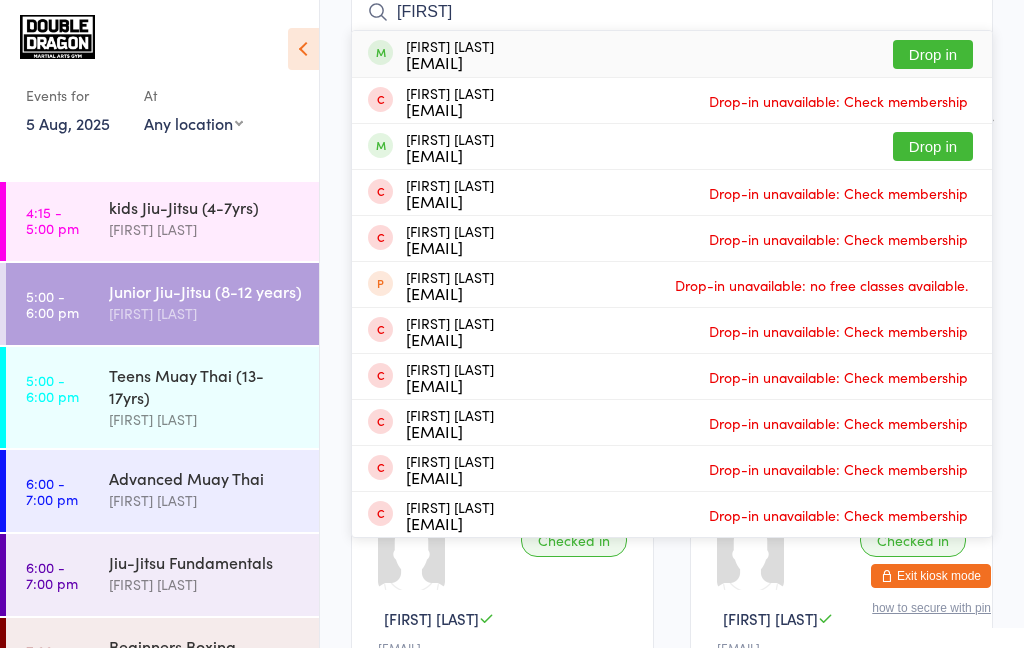 type on "[FIRST]" 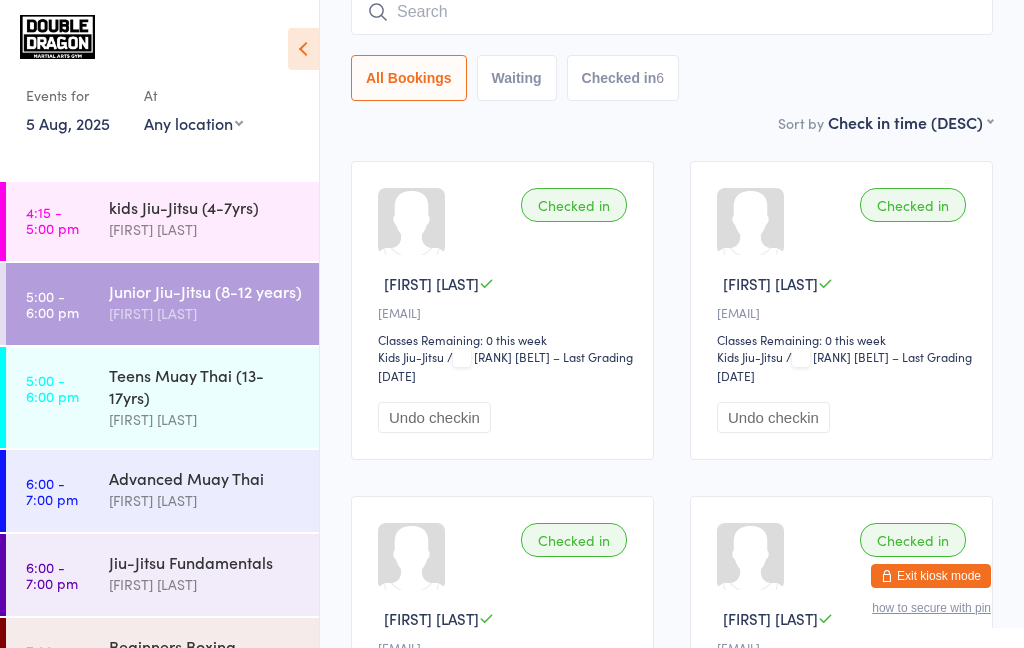 scroll, scrollTop: 180, scrollLeft: 0, axis: vertical 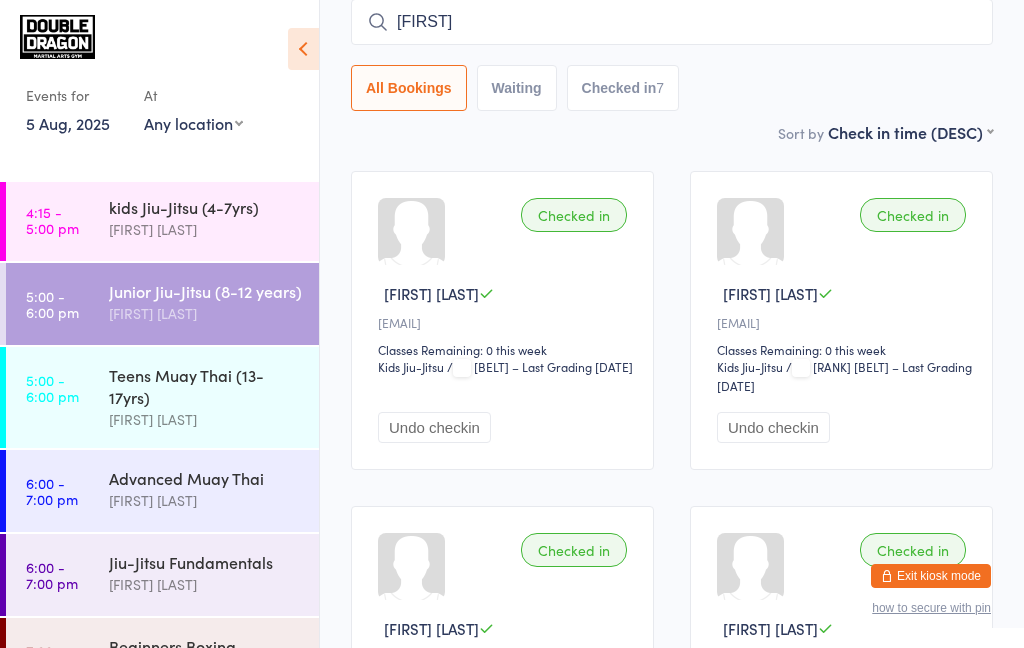 type on "[FIRST]" 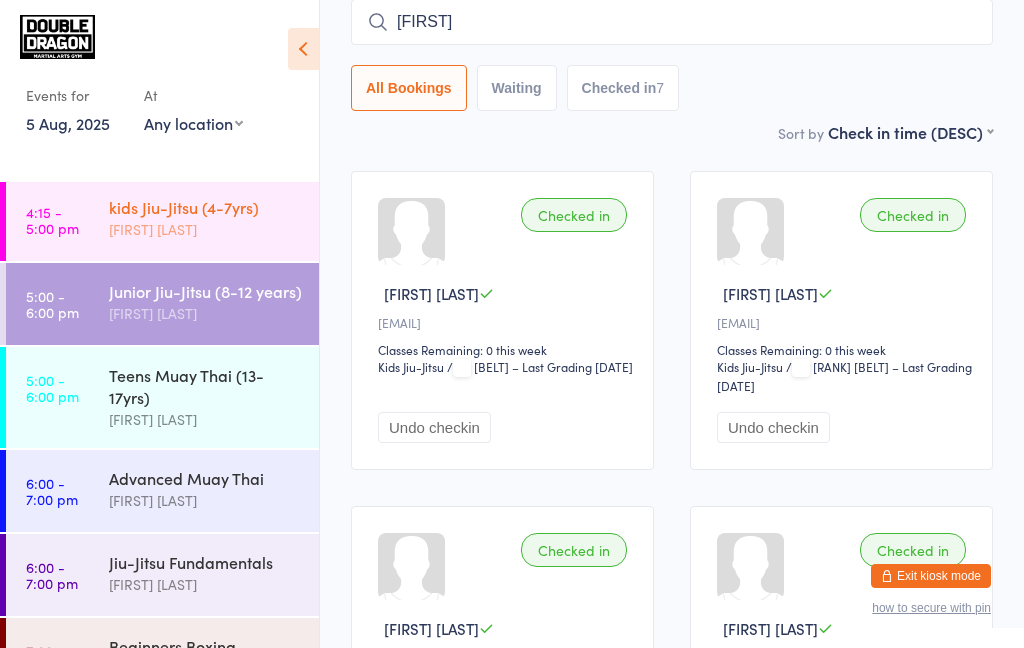 click on "[FIRST] [LAST]" at bounding box center (205, 229) 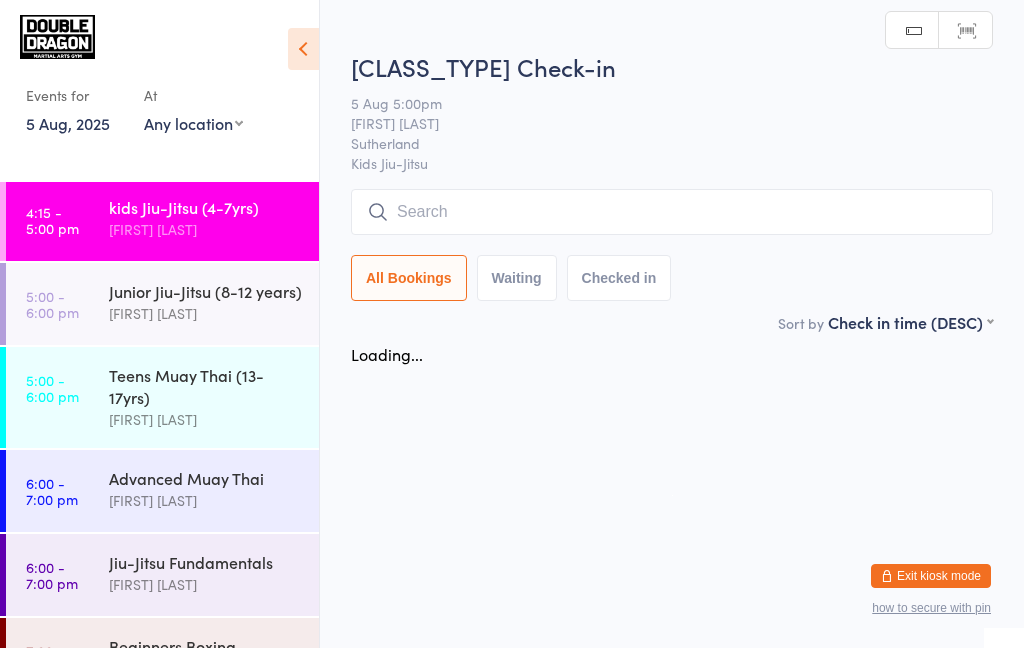 scroll, scrollTop: 0, scrollLeft: 0, axis: both 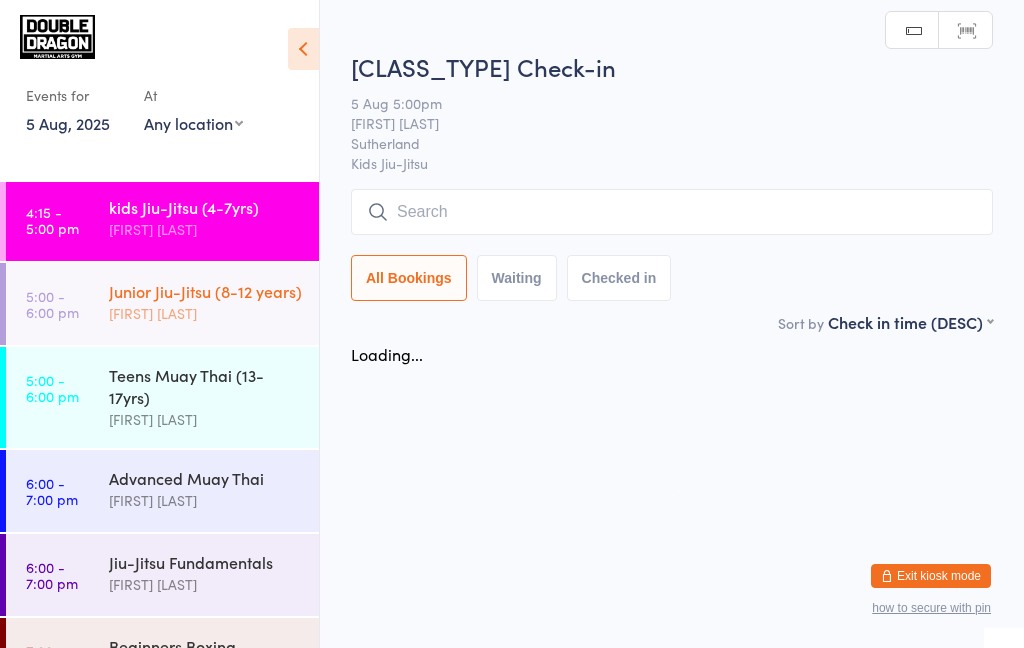click on "[FIRST] [LAST]" at bounding box center (205, 313) 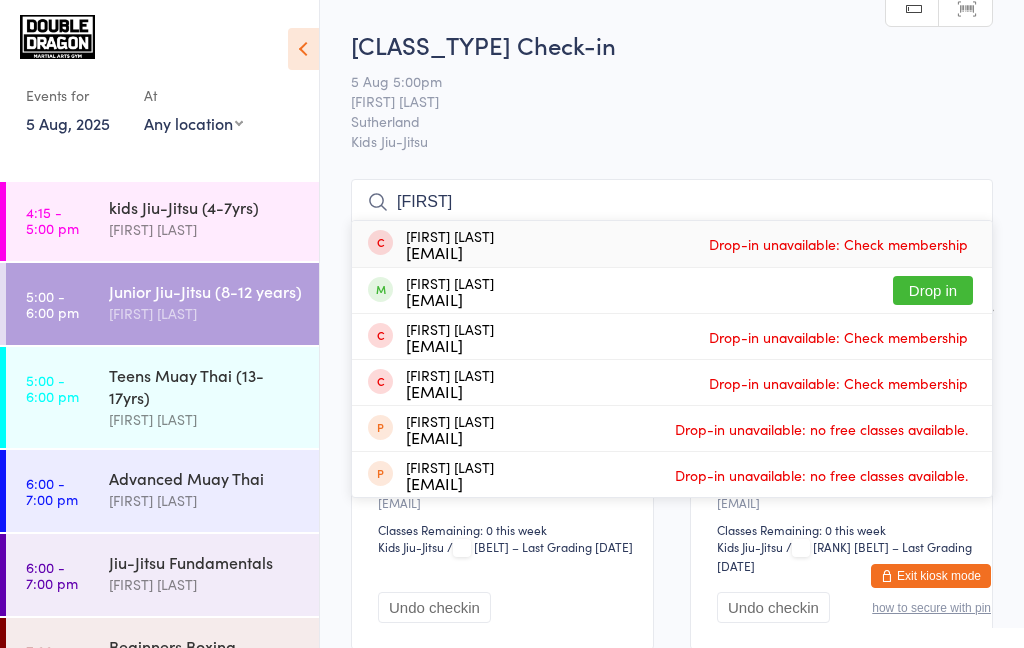 type on "[FIRST]" 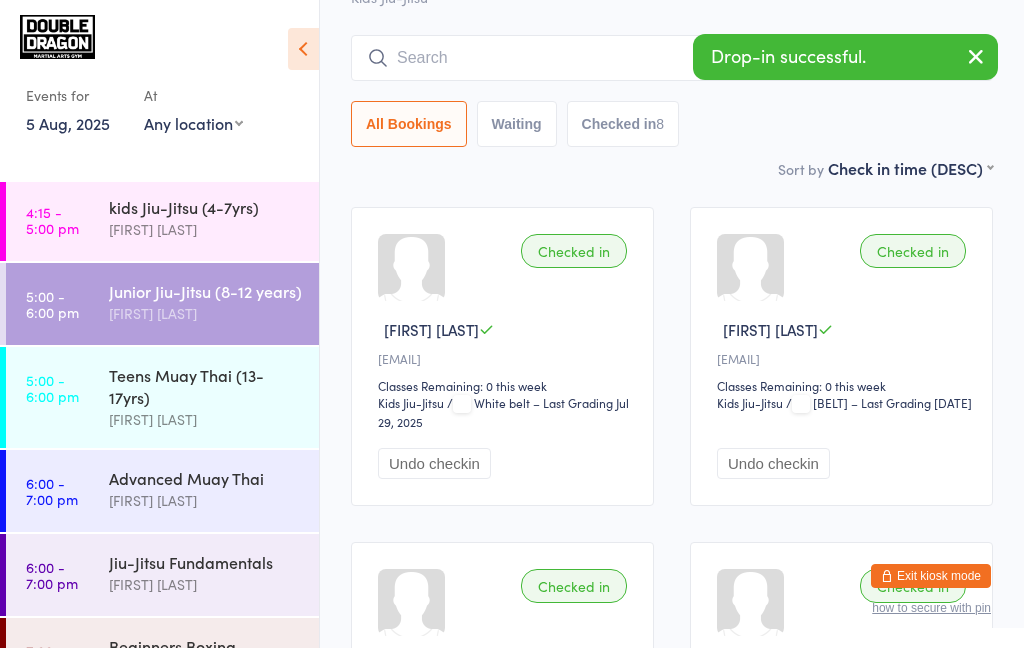 scroll, scrollTop: 151, scrollLeft: 0, axis: vertical 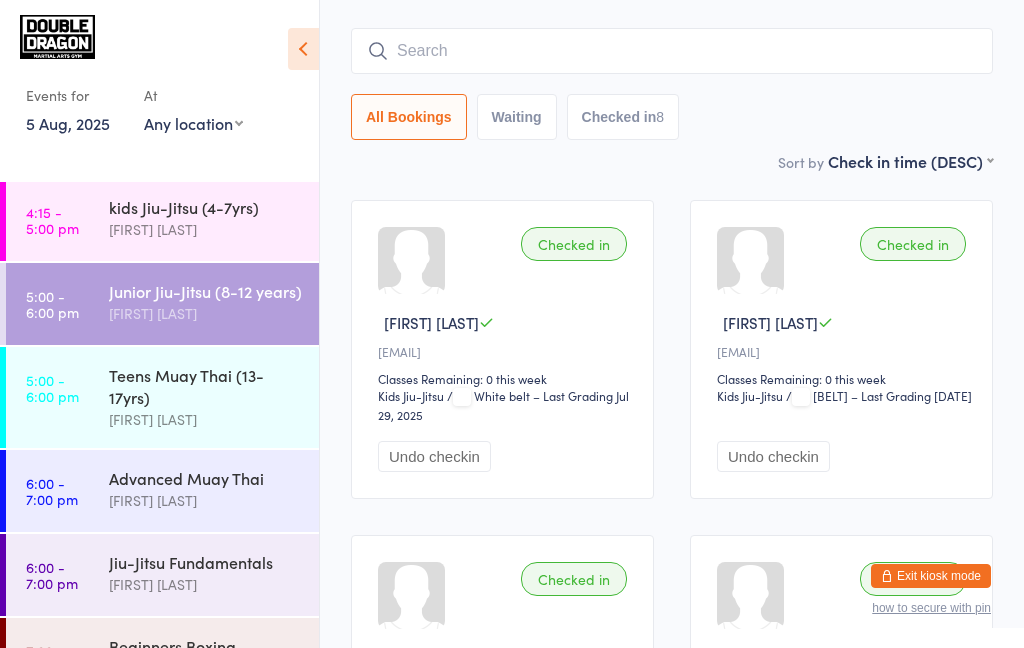 click at bounding box center [672, 51] 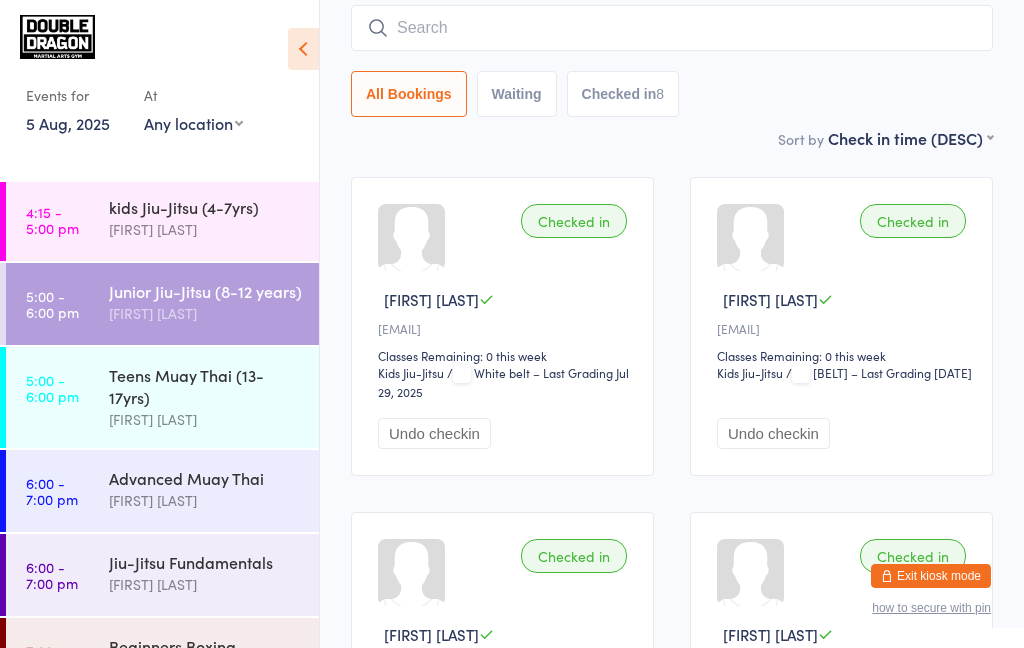 scroll, scrollTop: 180, scrollLeft: 0, axis: vertical 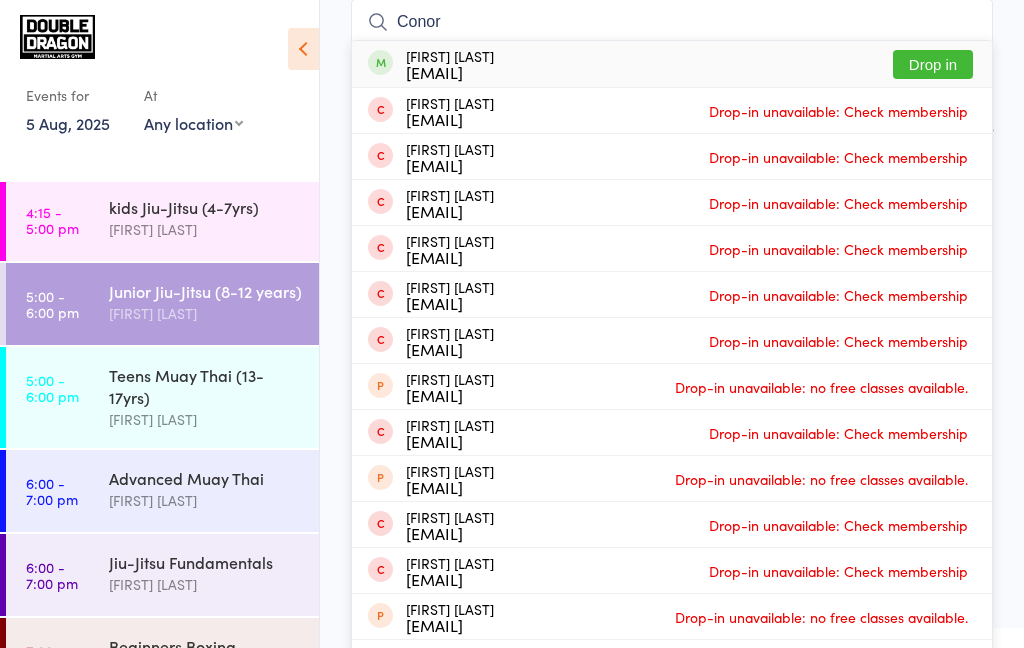 type on "Conor" 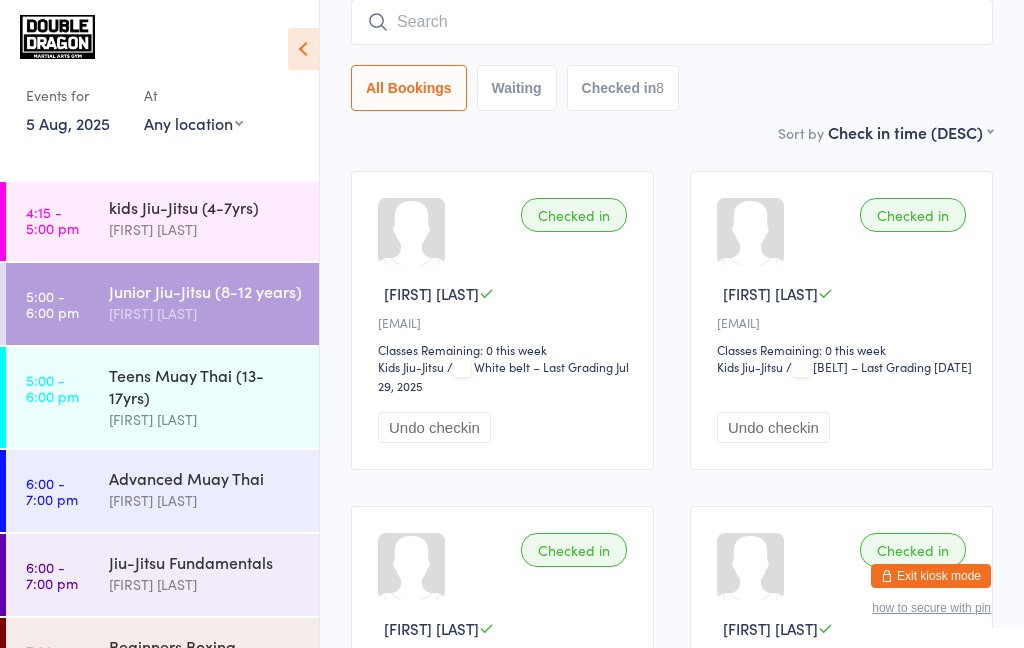 scroll, scrollTop: 180, scrollLeft: 0, axis: vertical 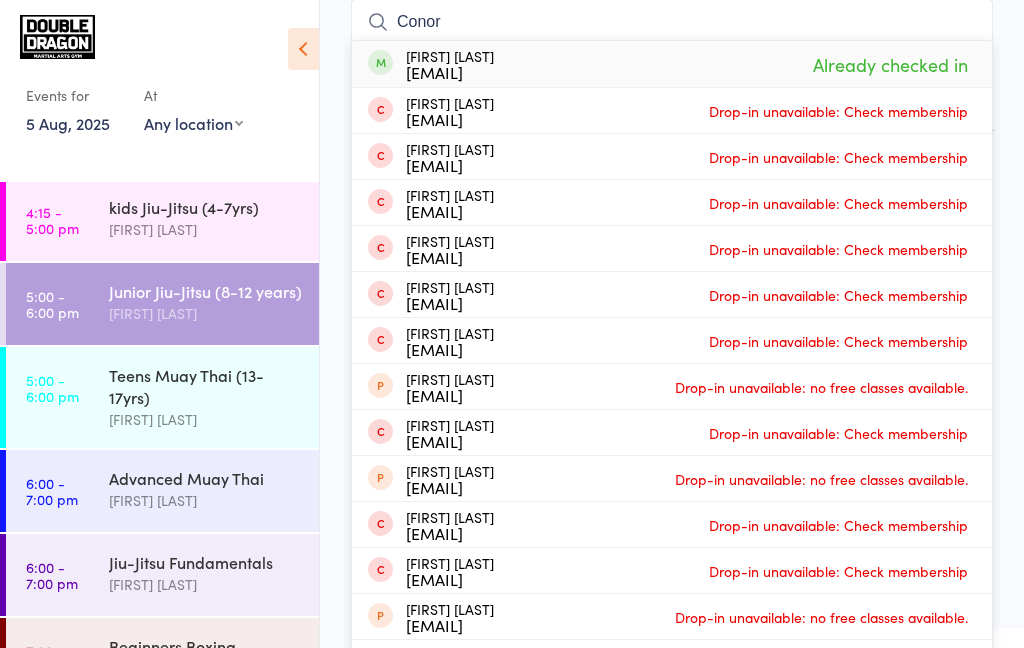 type on "Conor" 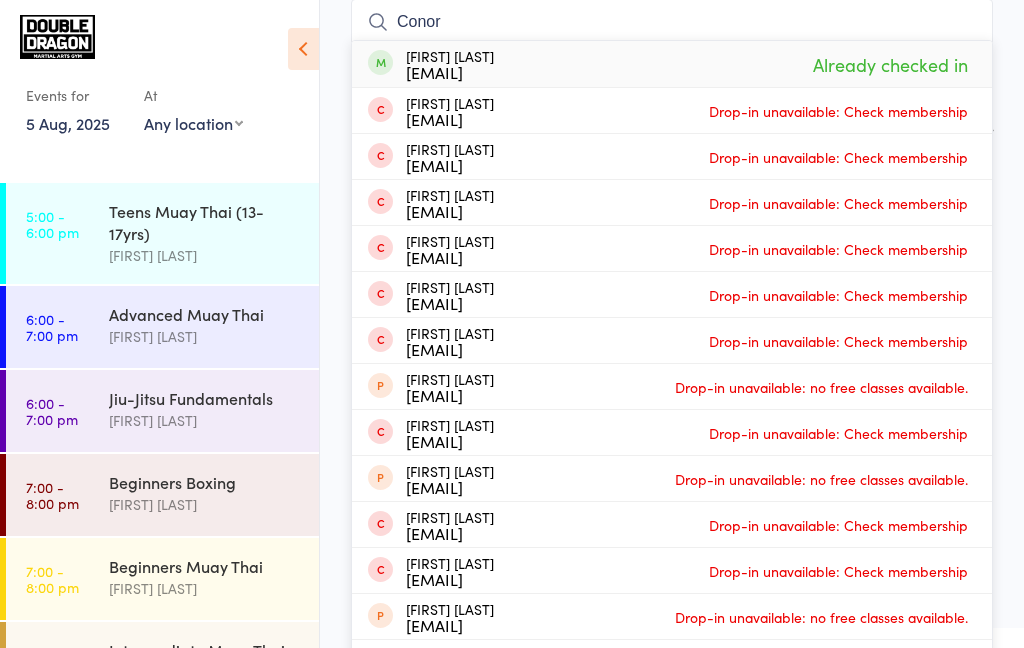 scroll, scrollTop: 506, scrollLeft: 0, axis: vertical 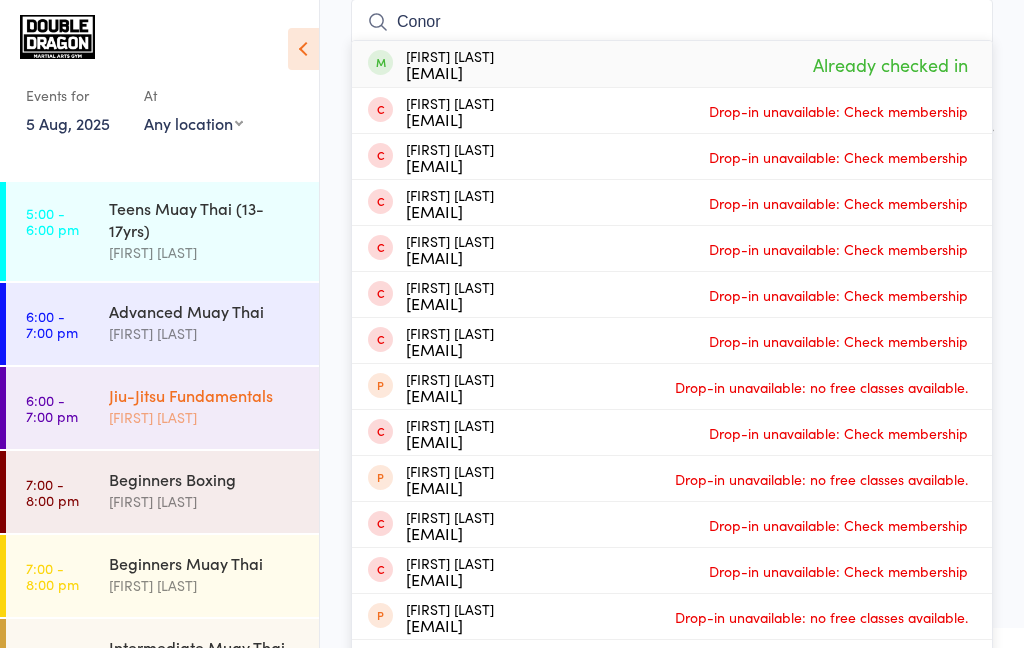 click on "[FIRST] [LAST]" at bounding box center (205, 417) 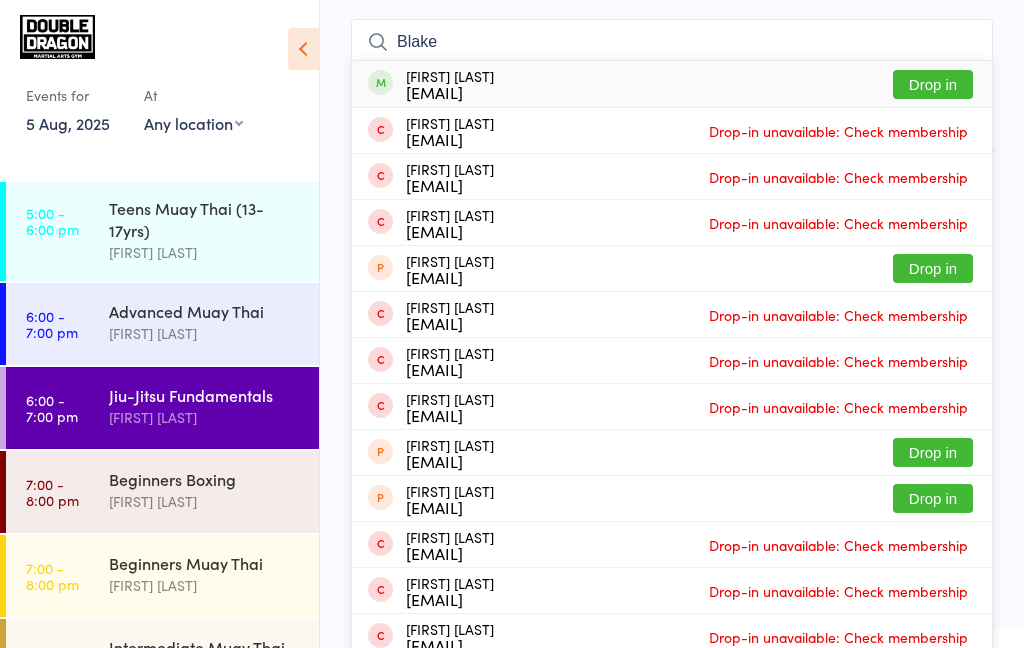 scroll, scrollTop: 157, scrollLeft: 0, axis: vertical 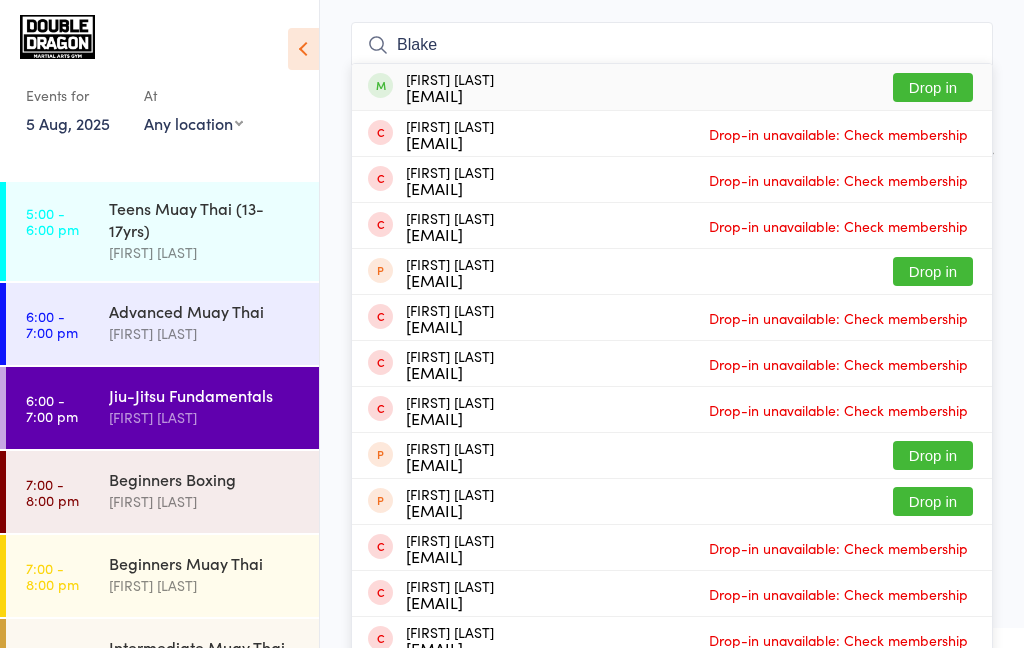 type on "Blake" 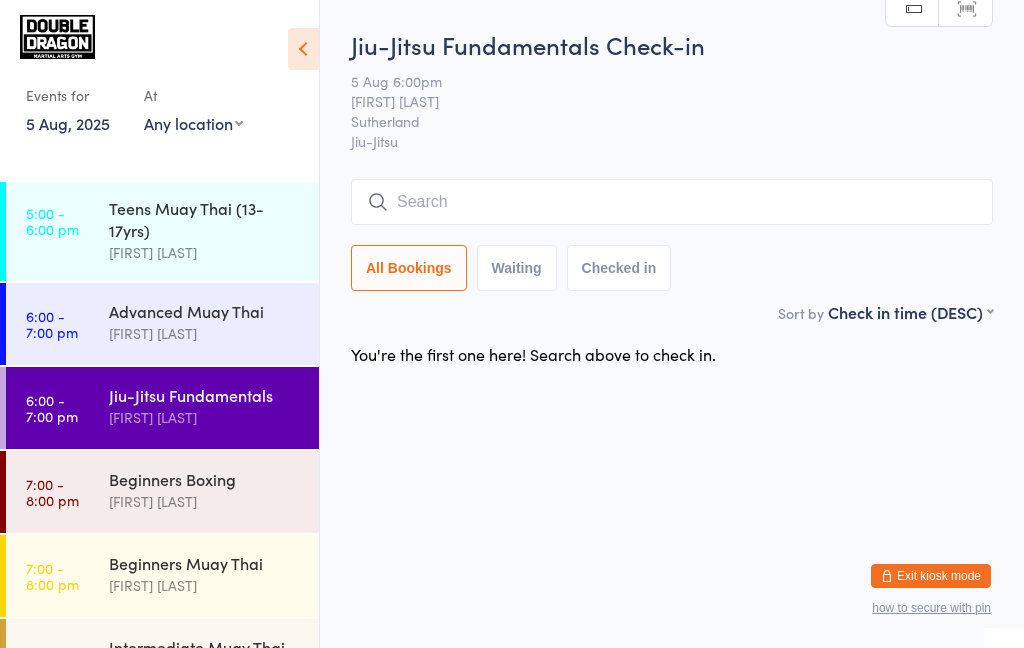scroll, scrollTop: 0, scrollLeft: 0, axis: both 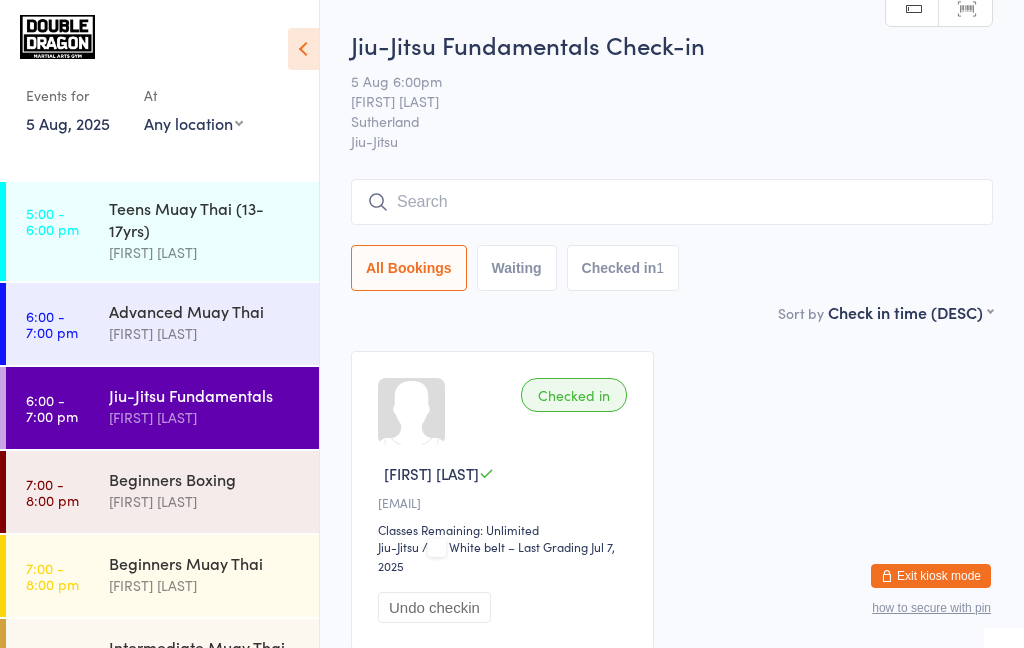 click on "[FIRST] [LAST]" at bounding box center (205, 417) 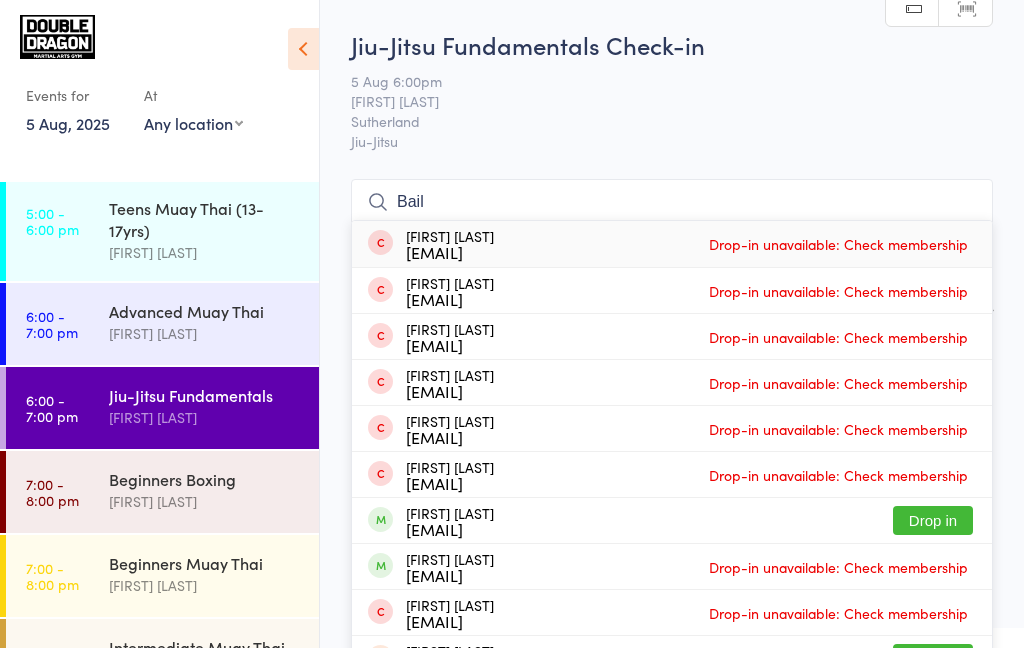 type on "Bail" 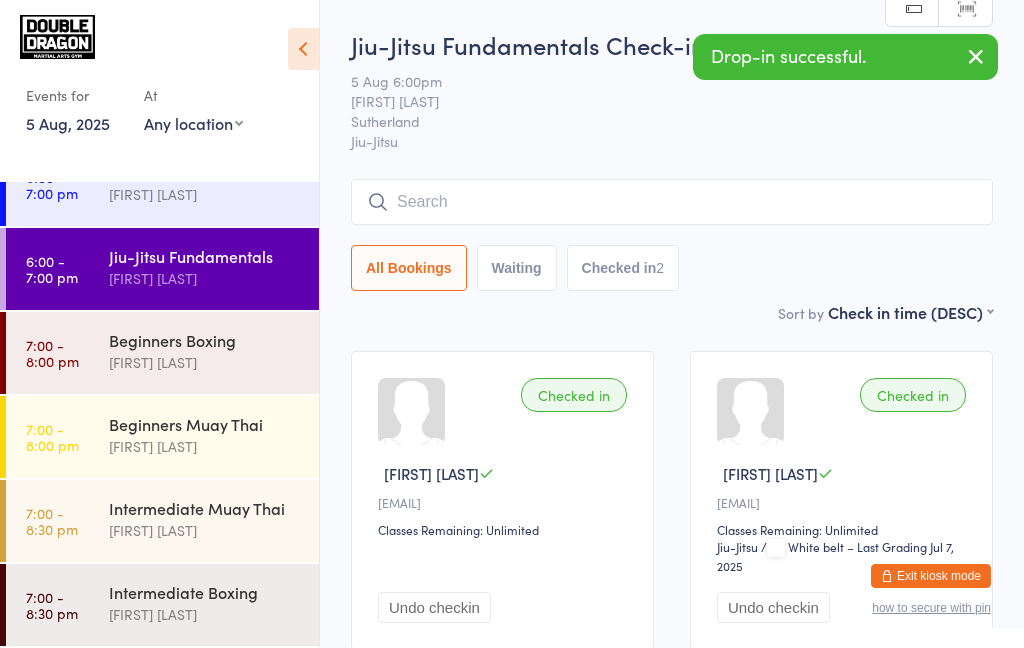 scroll, scrollTop: 643, scrollLeft: 0, axis: vertical 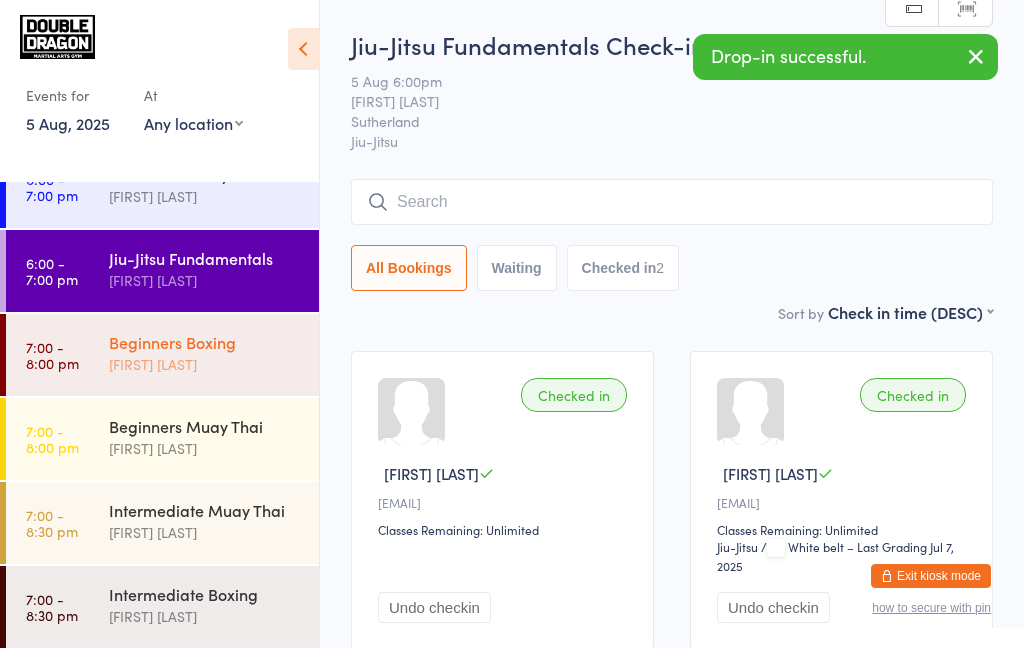 click on "Beginners Boxing" at bounding box center (205, 342) 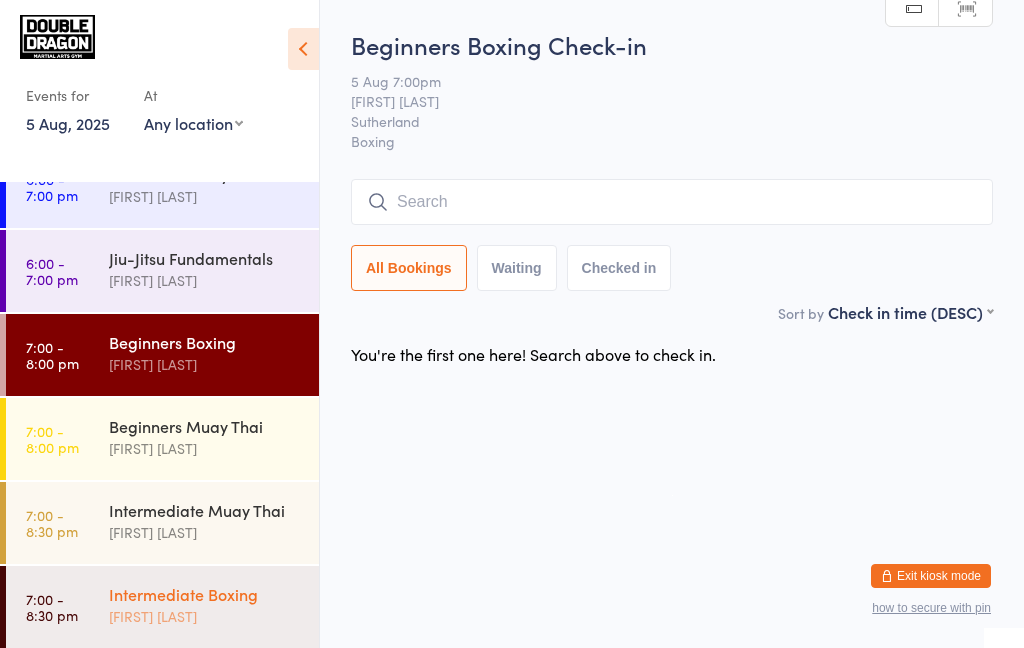 click on "[FIRST] [LAST]" at bounding box center (205, 616) 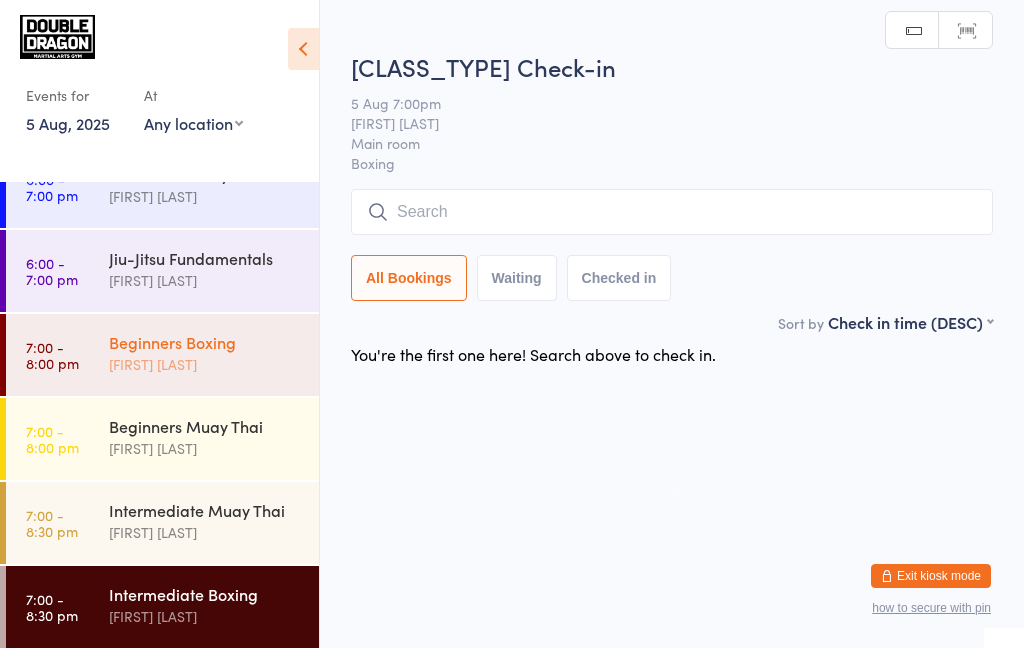click on "[FIRST] [LAST]" at bounding box center (205, 364) 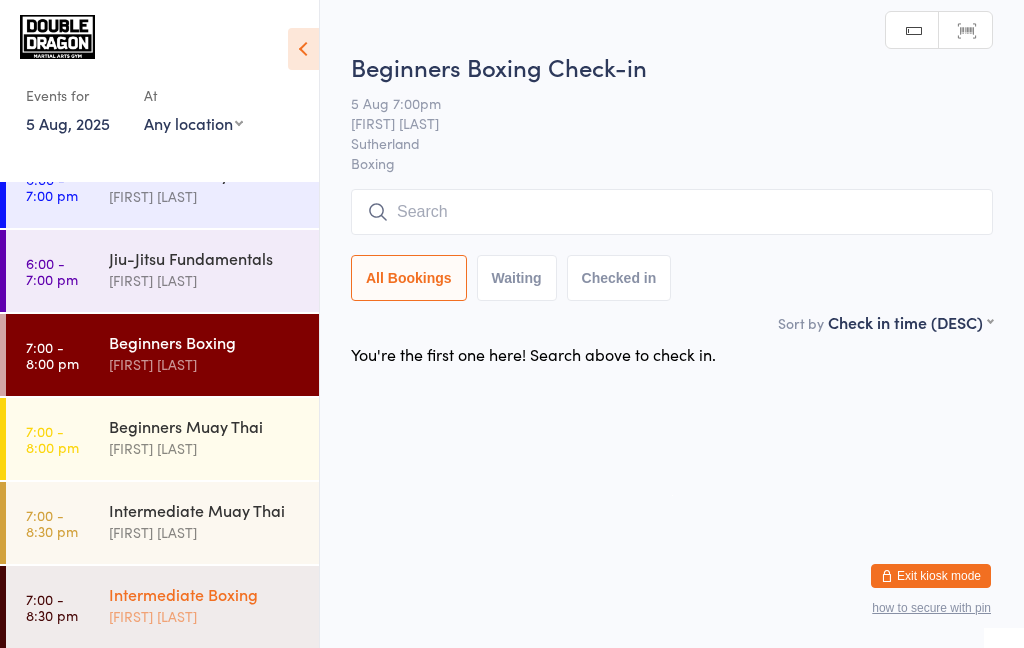 click on "Intermediate Boxing" at bounding box center (205, 594) 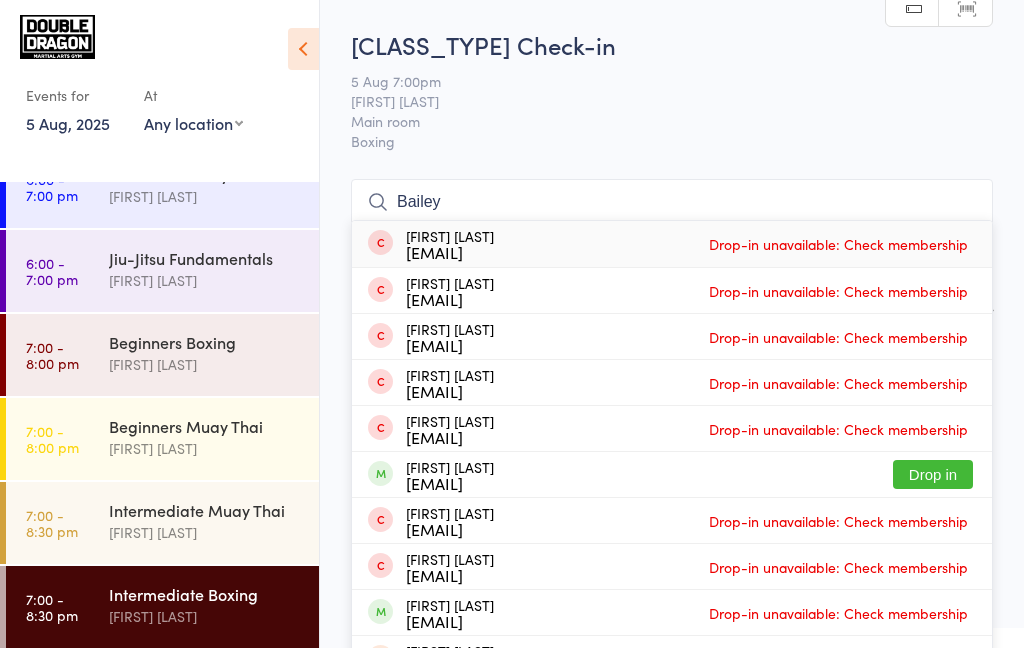 type on "Bailey" 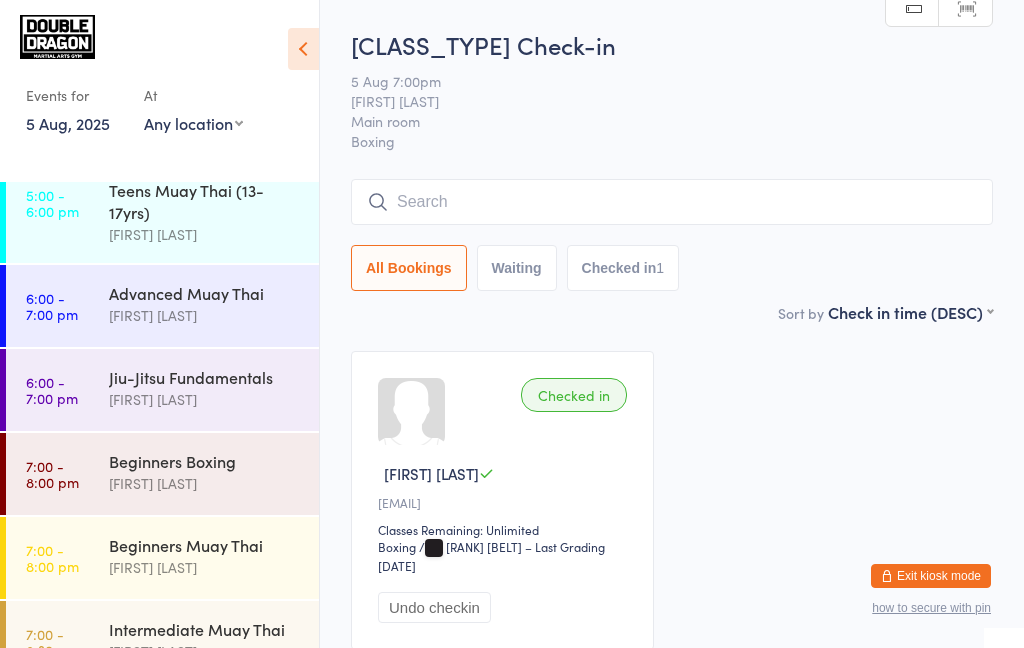 scroll, scrollTop: 524, scrollLeft: 0, axis: vertical 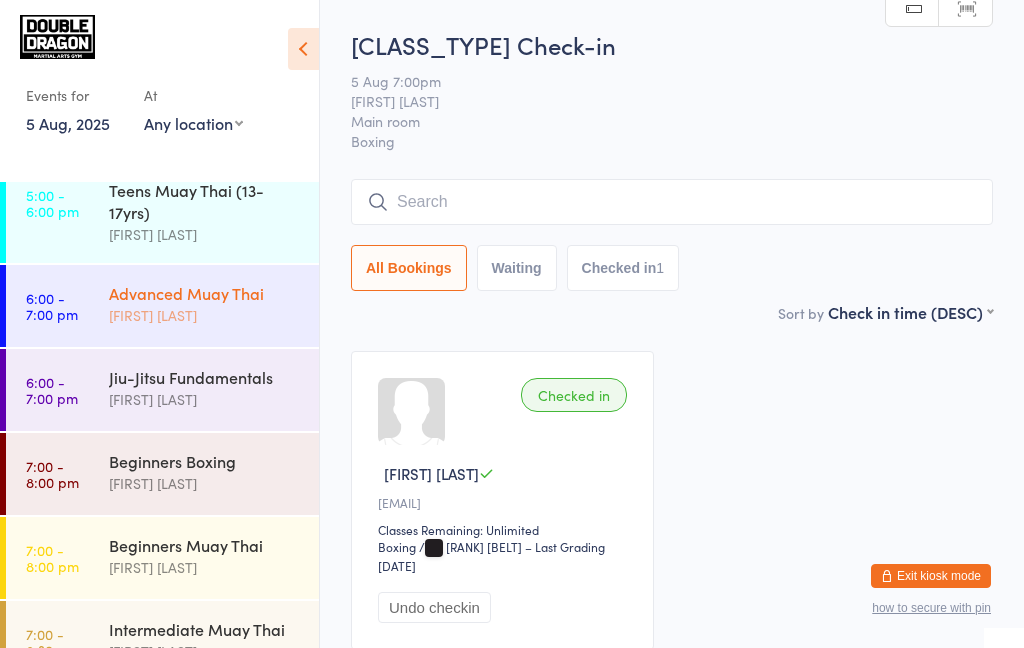 click on "6:00 - 7:00 pm Advanced Muay Thai [FIRST] [LAST]" at bounding box center (162, 306) 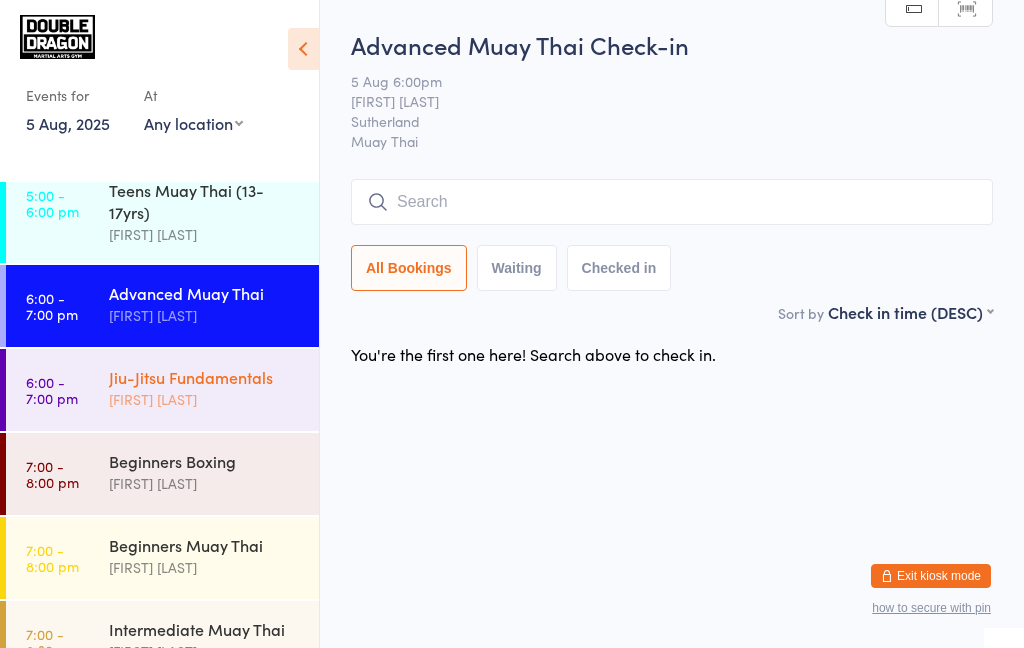 click on "[FIRST] [LAST]" at bounding box center [205, 399] 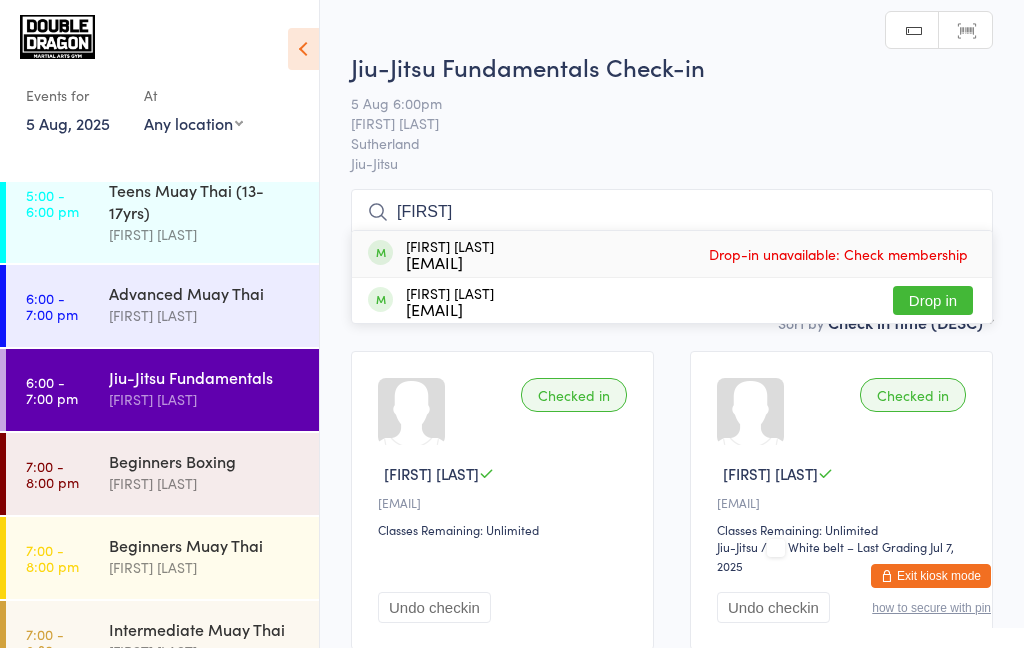 type on "[FIRST]" 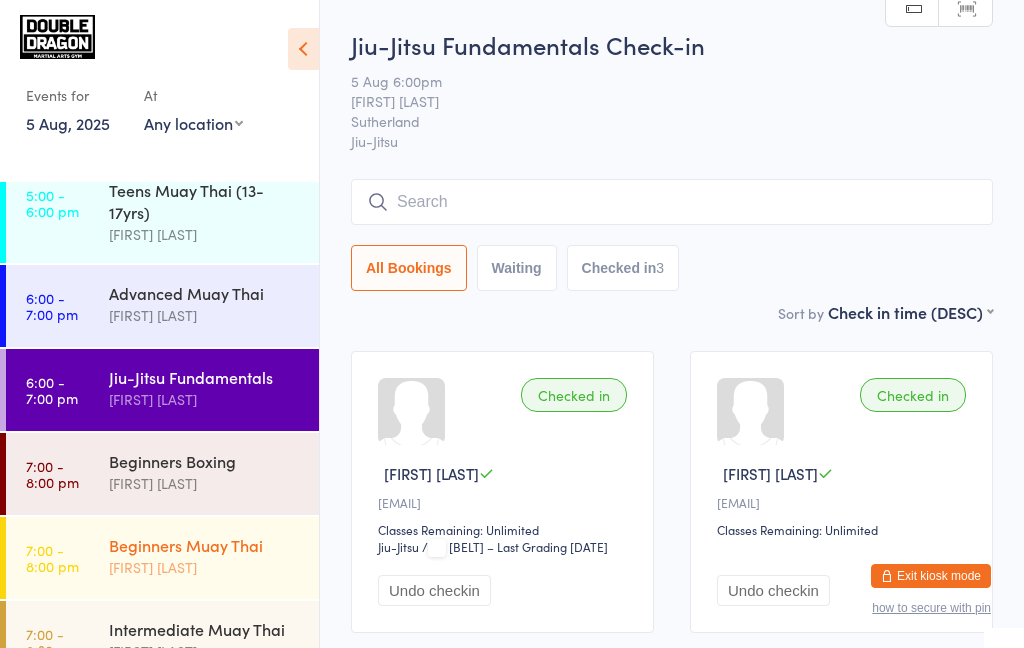 click on "Beginners Muay Thai" at bounding box center [205, 545] 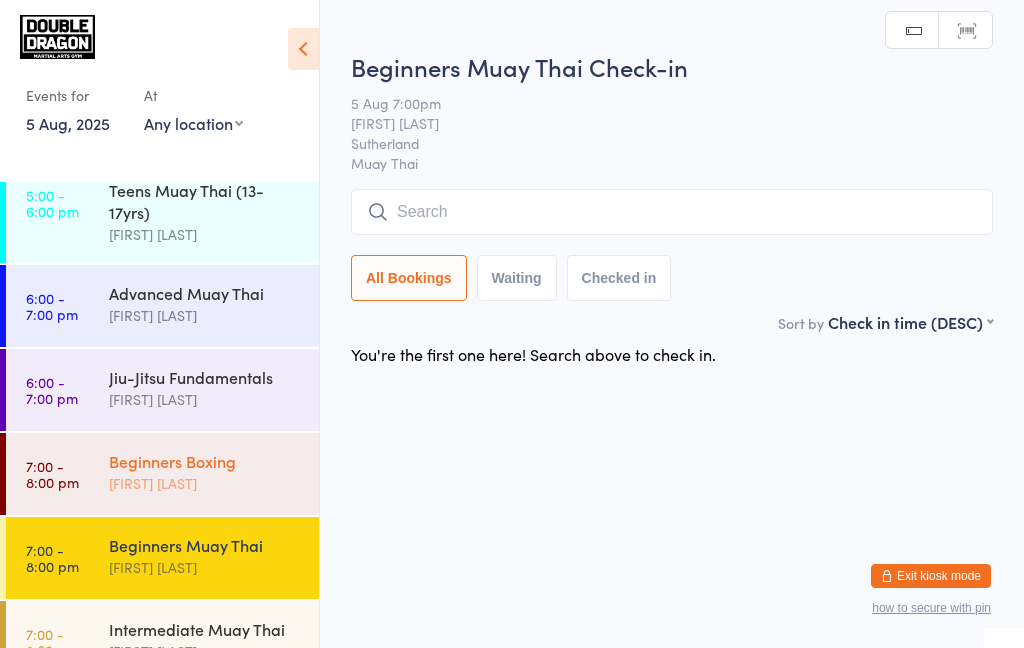 click on "[FIRST] [LAST]" at bounding box center (205, 483) 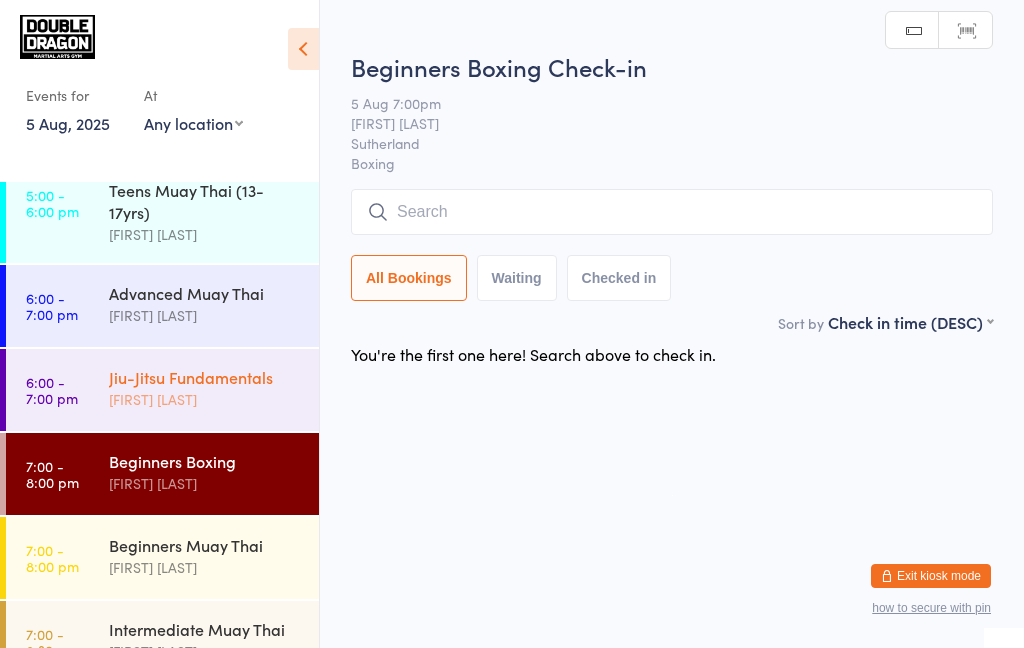 click on "Jiu-Jitsu Fundamentals" at bounding box center (205, 377) 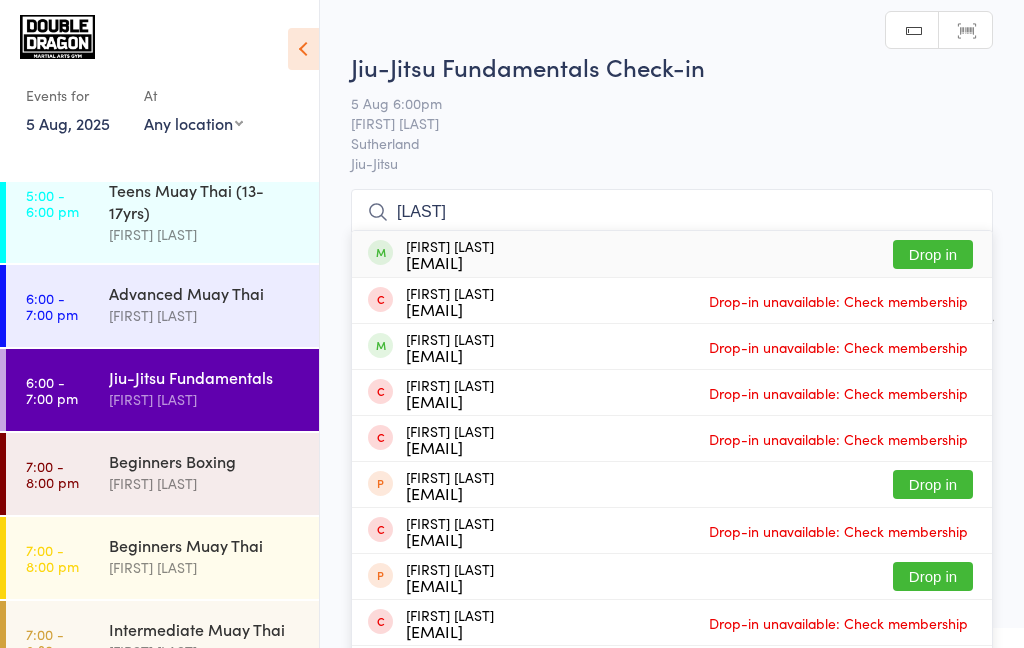 type on "[LAST]" 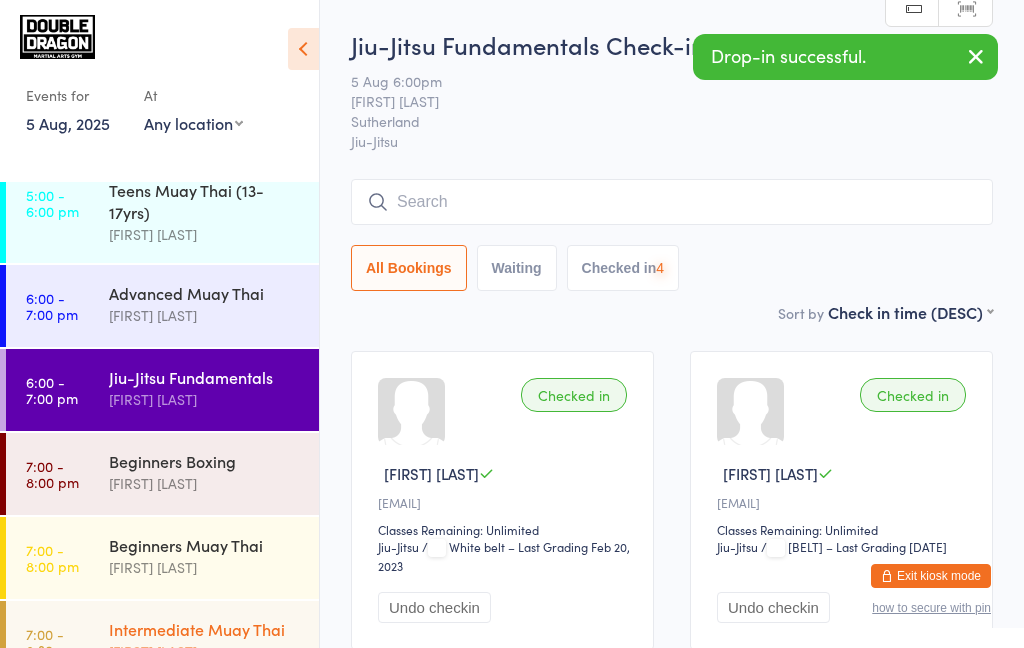 click on "Intermediate Muay Thai" at bounding box center (205, 629) 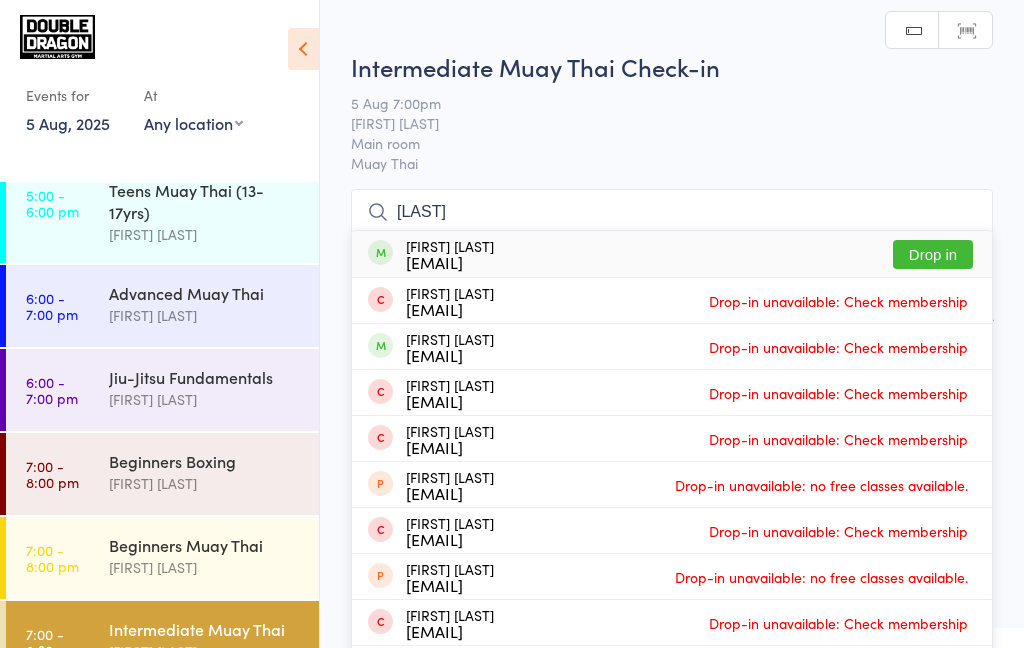 type on "[LAST]" 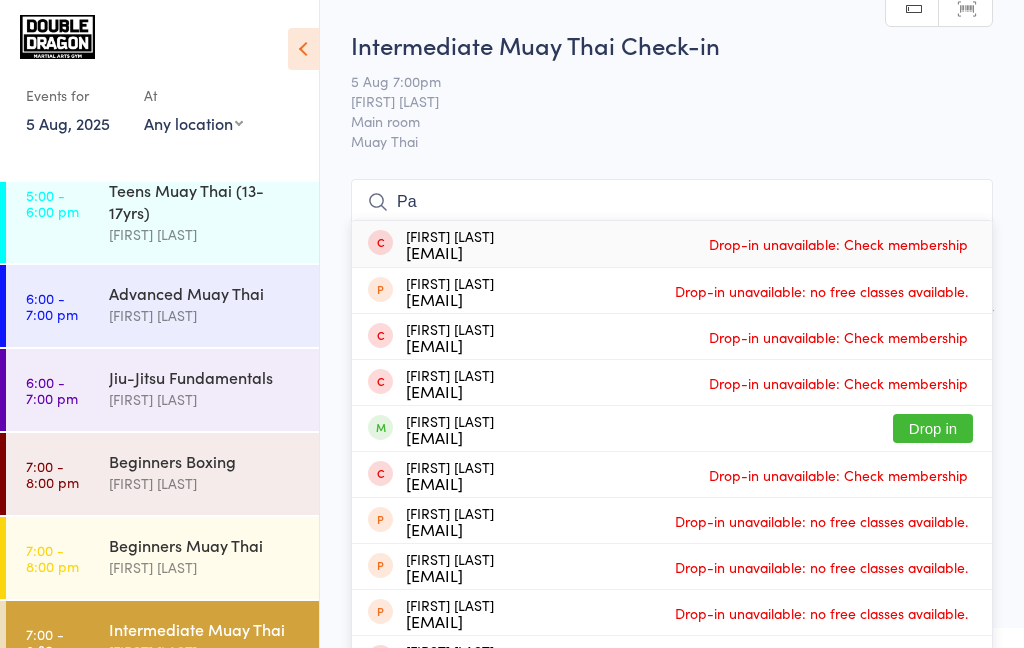 type on "Pav" 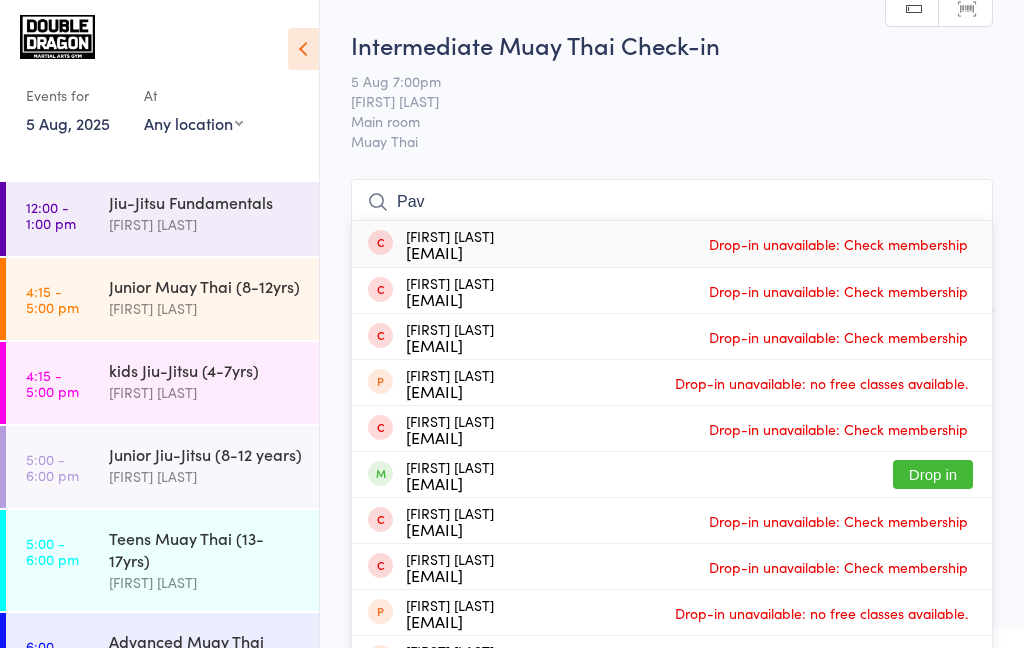 scroll, scrollTop: 162, scrollLeft: 0, axis: vertical 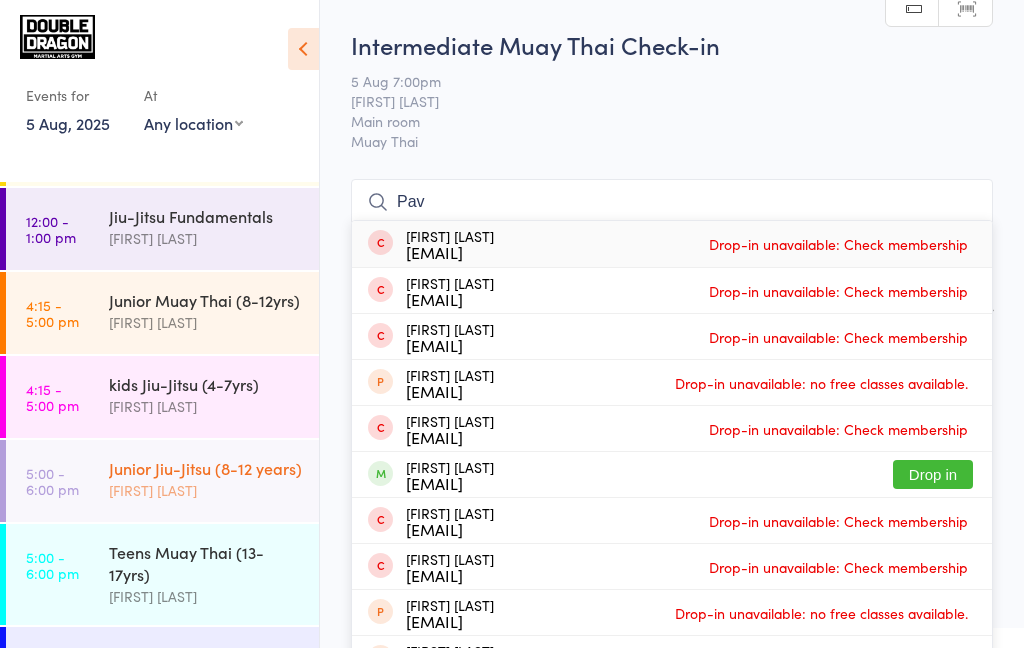 click on "Junior Jiu-Jitsu (8-12 years) [FIRST] [LAST]" at bounding box center [214, 479] 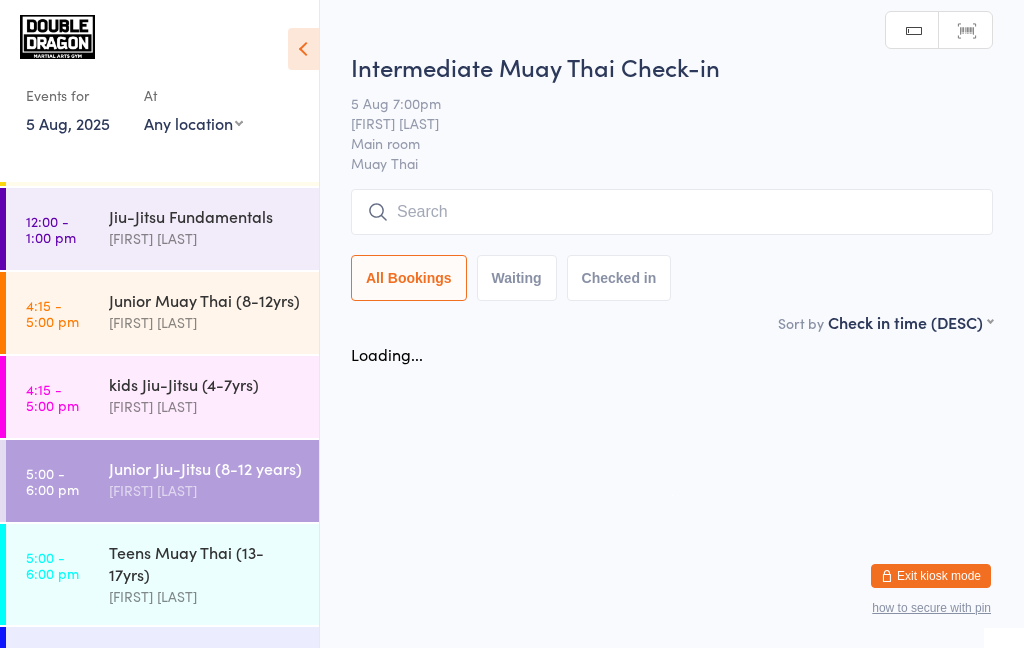 click on "[FIRST] [LAST]" at bounding box center [205, 490] 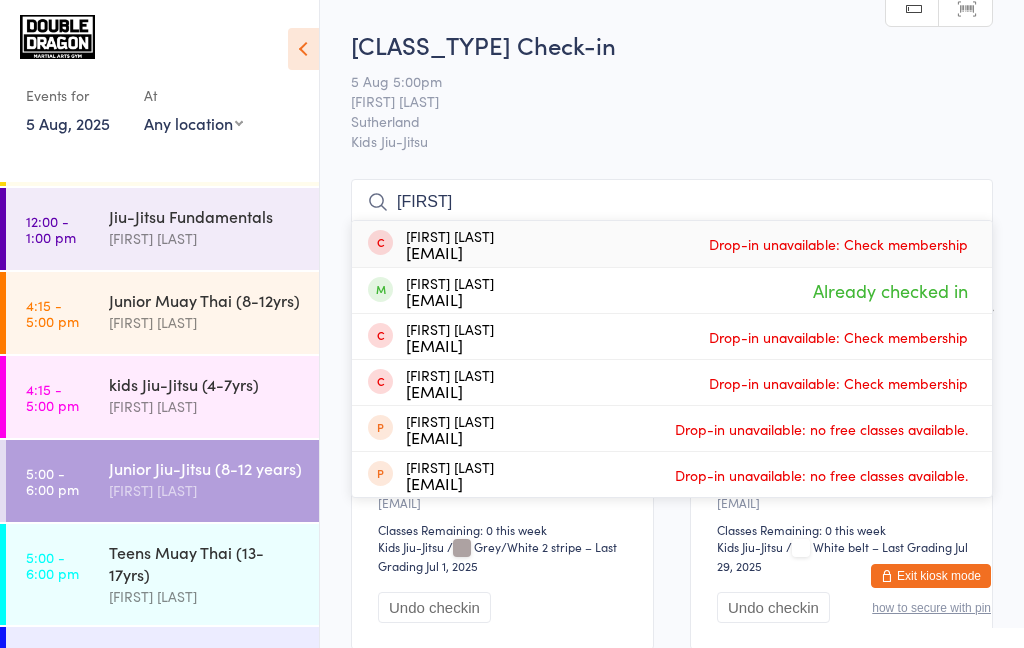 type on "[FIRST]" 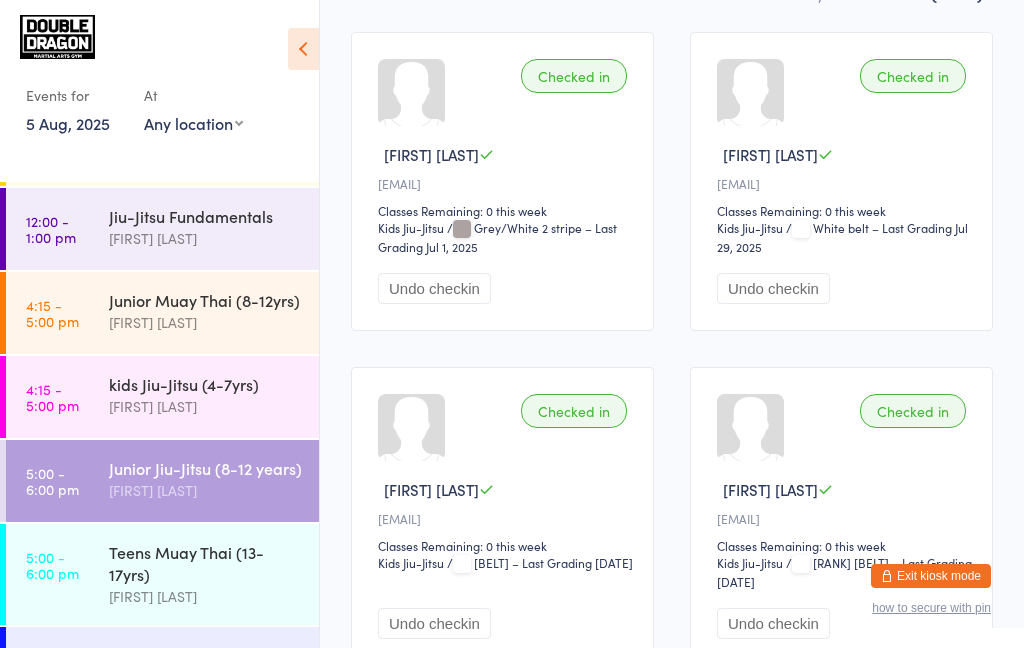 scroll, scrollTop: 332, scrollLeft: 0, axis: vertical 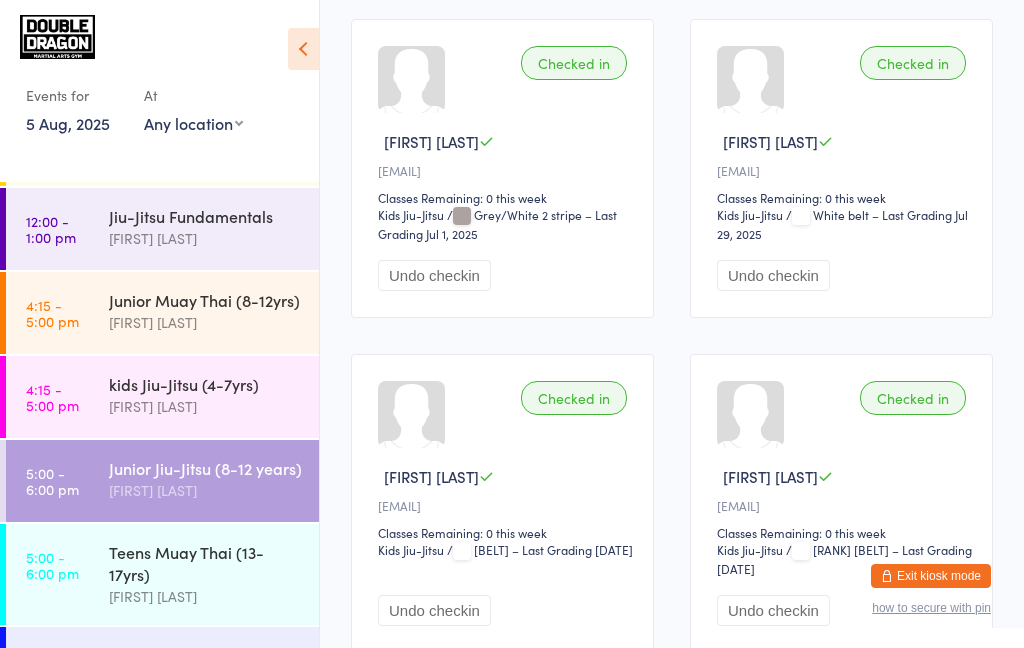 click on "Undo checkin" at bounding box center [773, 275] 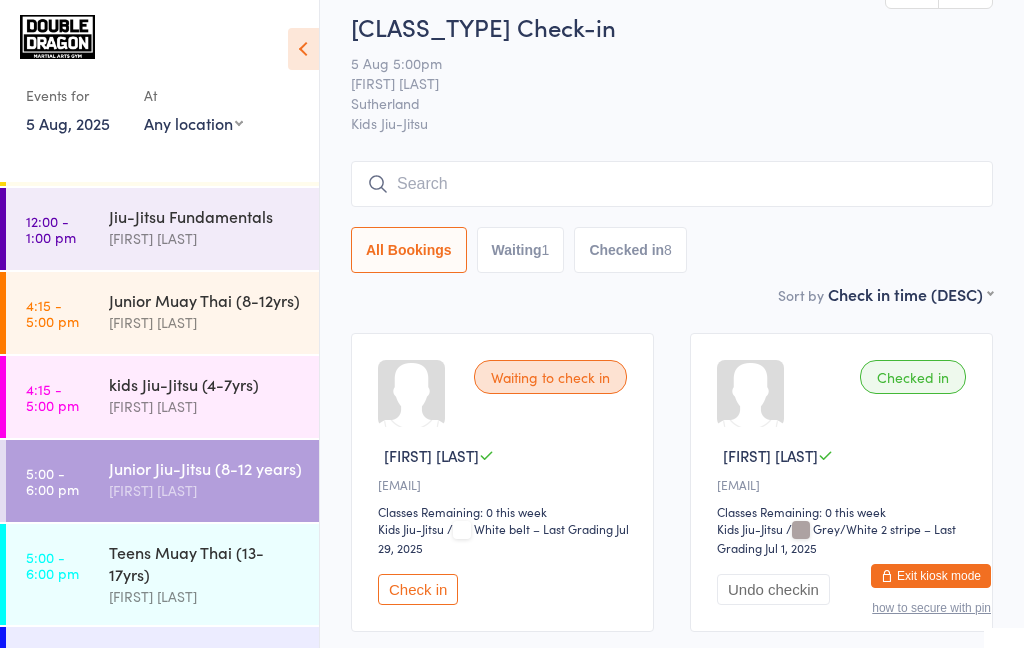 scroll, scrollTop: 17, scrollLeft: 0, axis: vertical 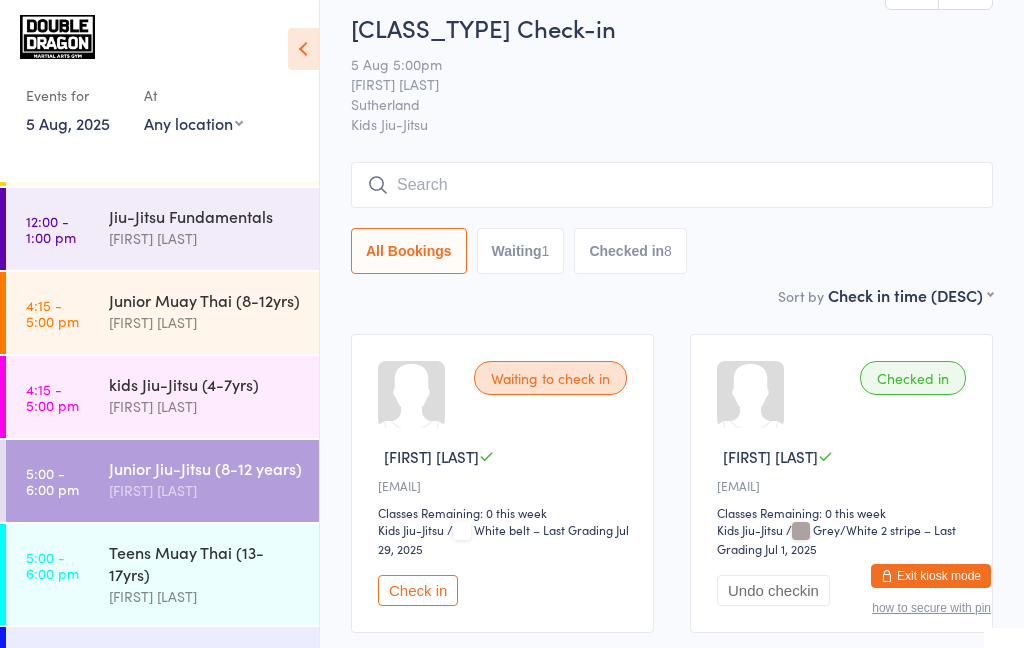 click on "Check in" at bounding box center [418, 590] 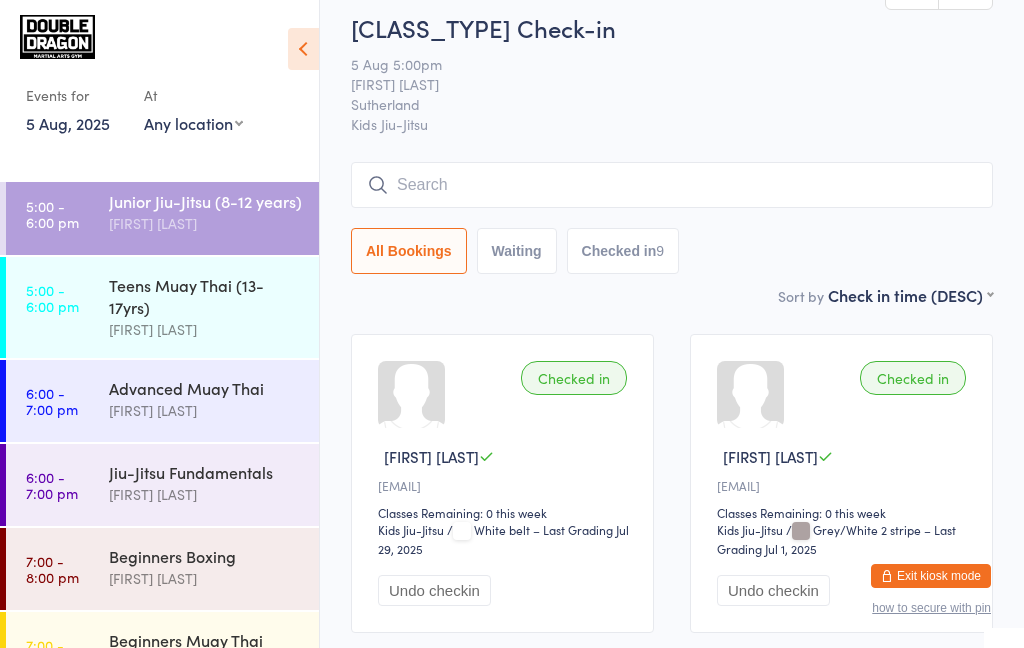 scroll, scrollTop: 550, scrollLeft: 0, axis: vertical 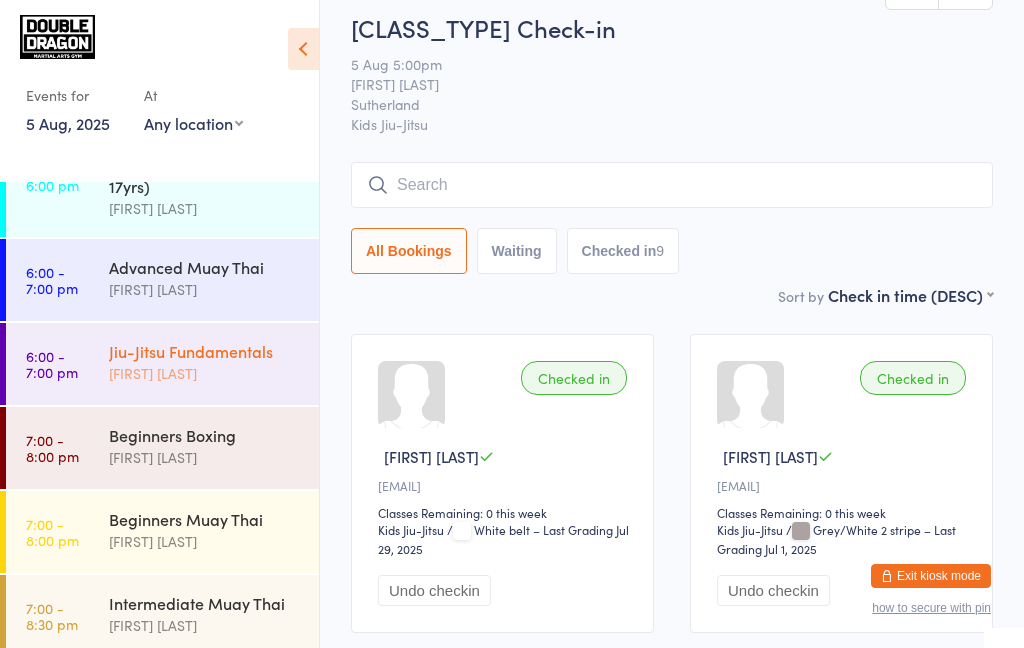 click on "Jiu-Jitsu Fundamentals" at bounding box center (205, 351) 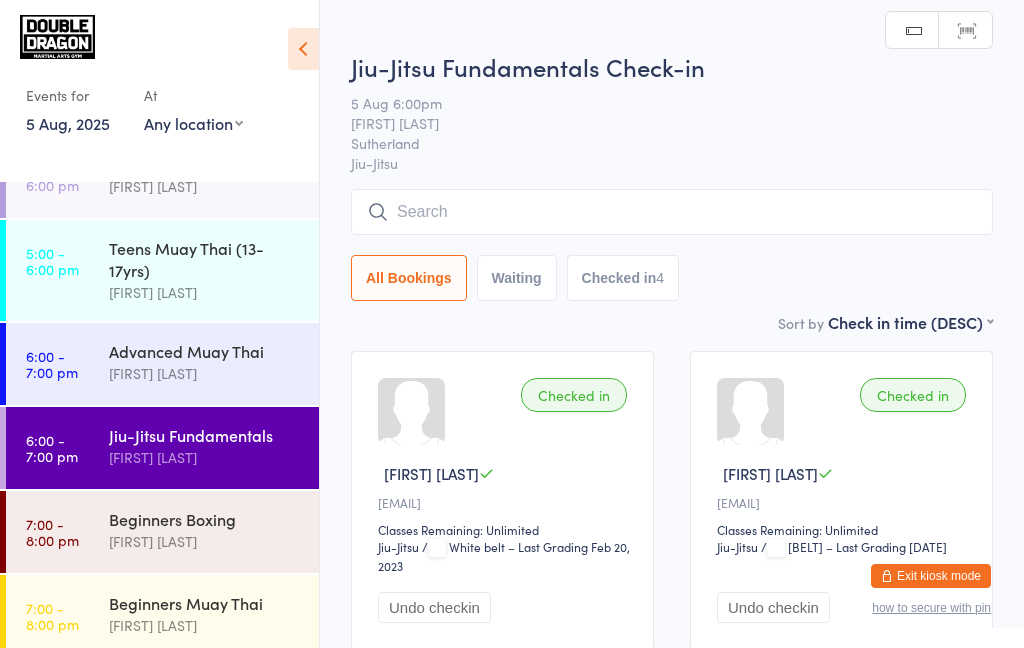 scroll, scrollTop: 466, scrollLeft: 0, axis: vertical 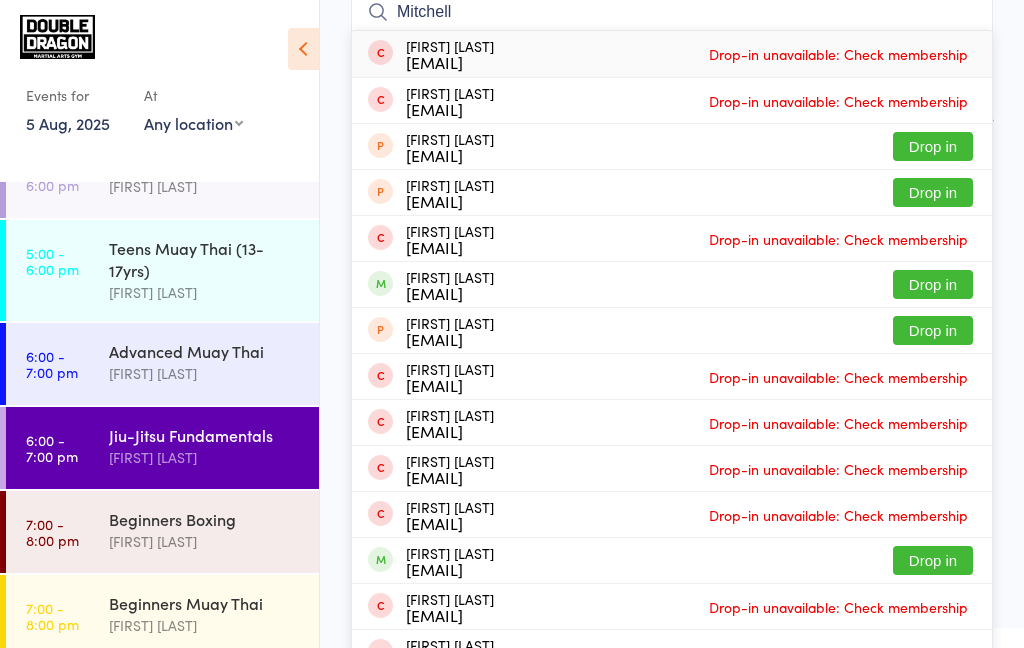 type on "Mitchell" 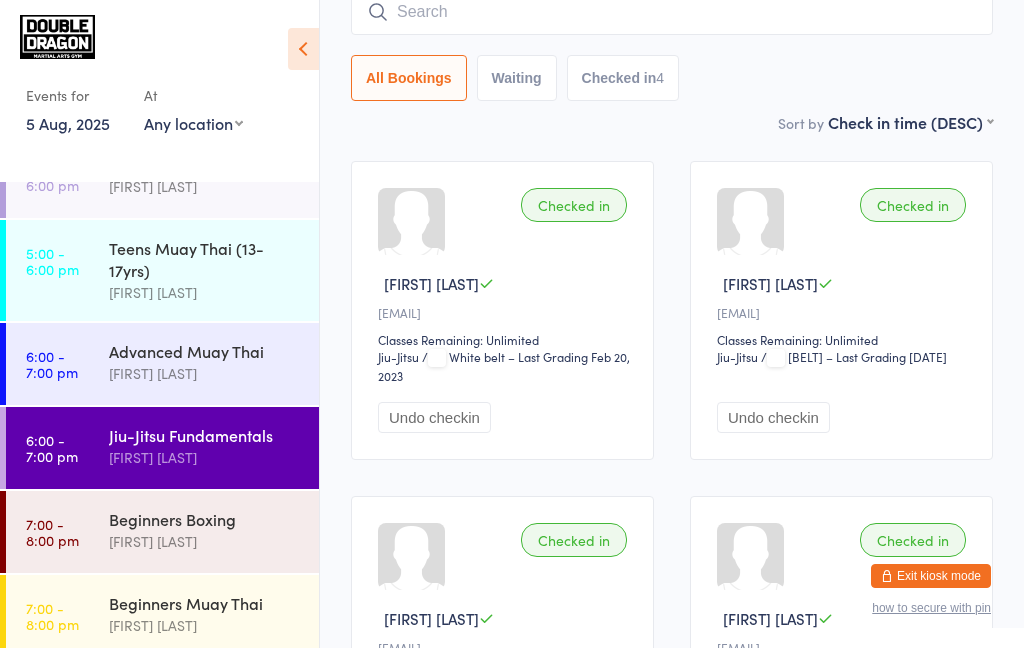 scroll, scrollTop: 180, scrollLeft: 0, axis: vertical 